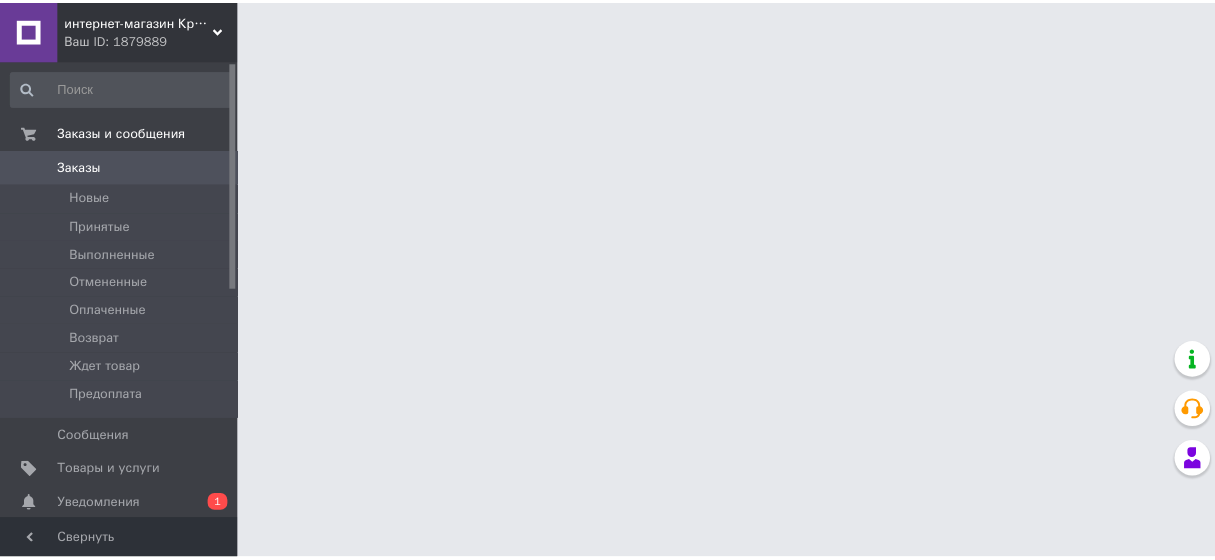 scroll, scrollTop: 0, scrollLeft: 0, axis: both 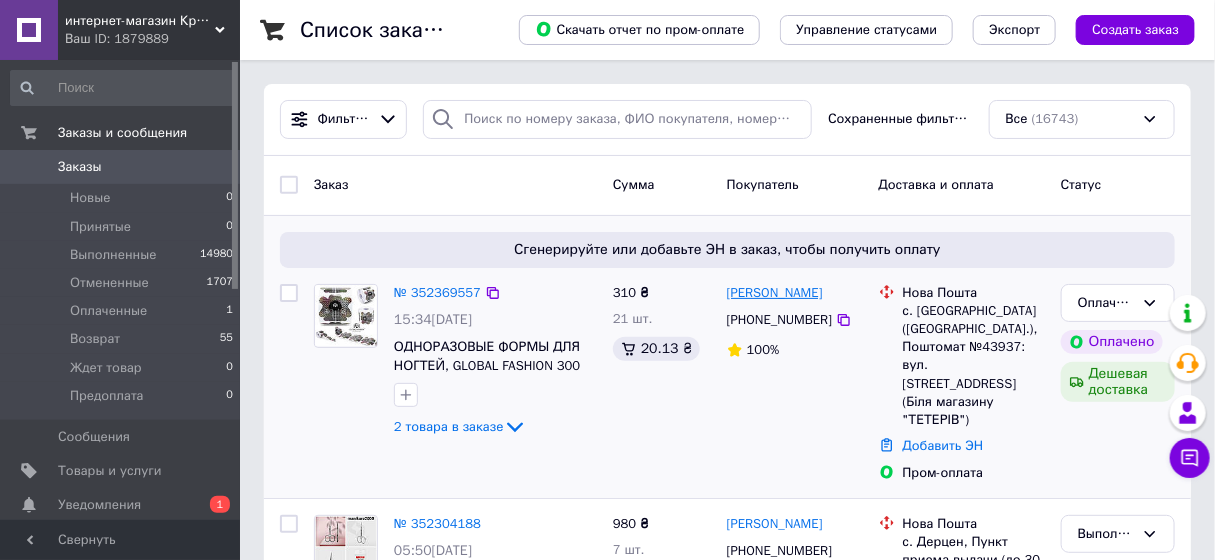 click on "[PERSON_NAME]" at bounding box center [775, 293] 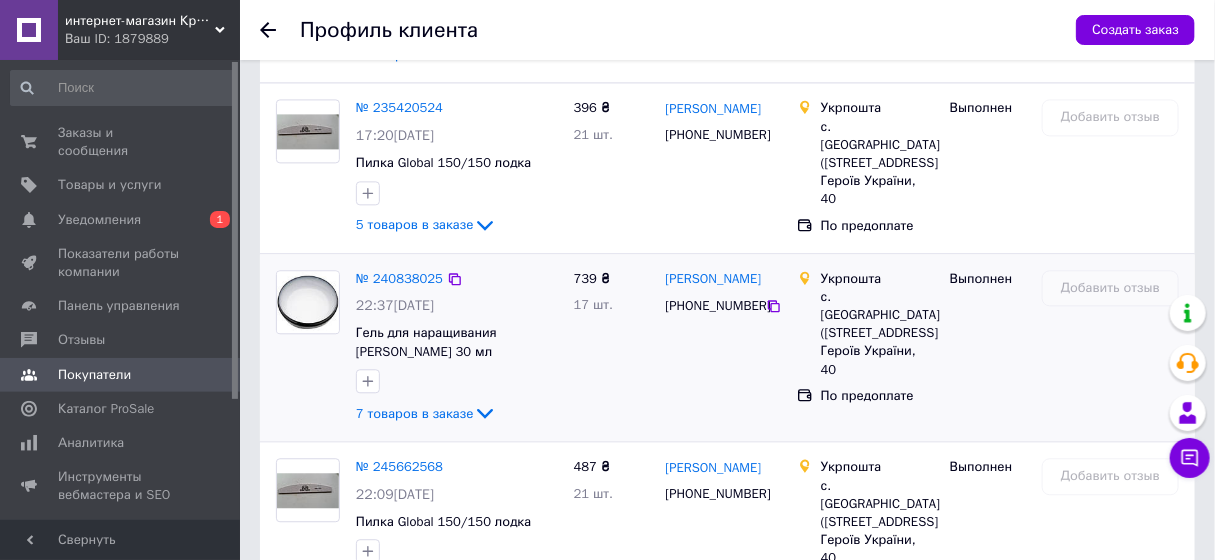 scroll, scrollTop: 1272, scrollLeft: 0, axis: vertical 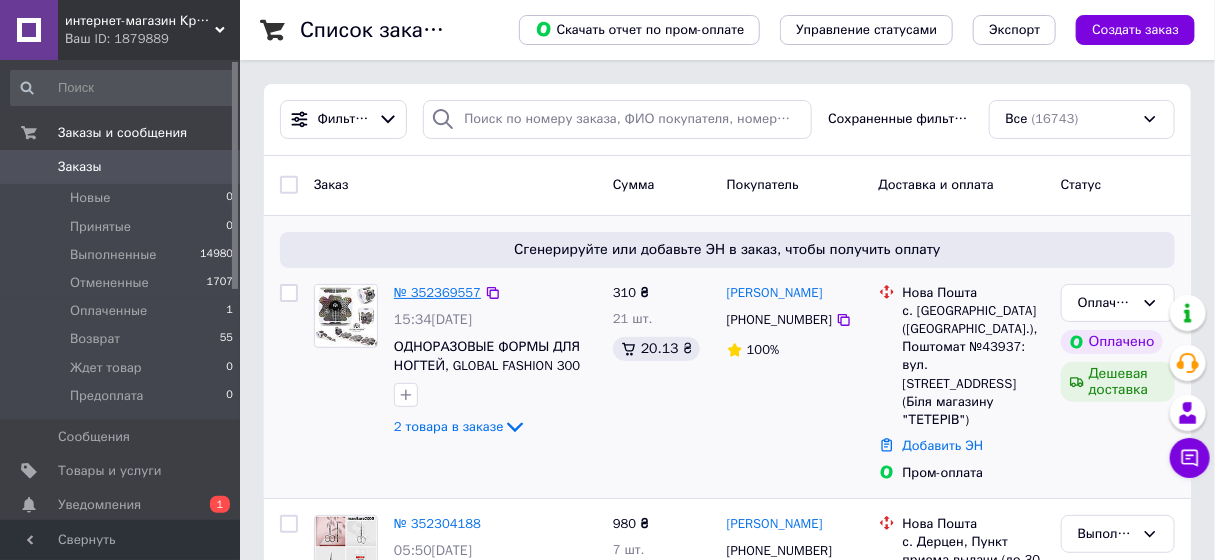 click on "№ 352369557" at bounding box center (437, 292) 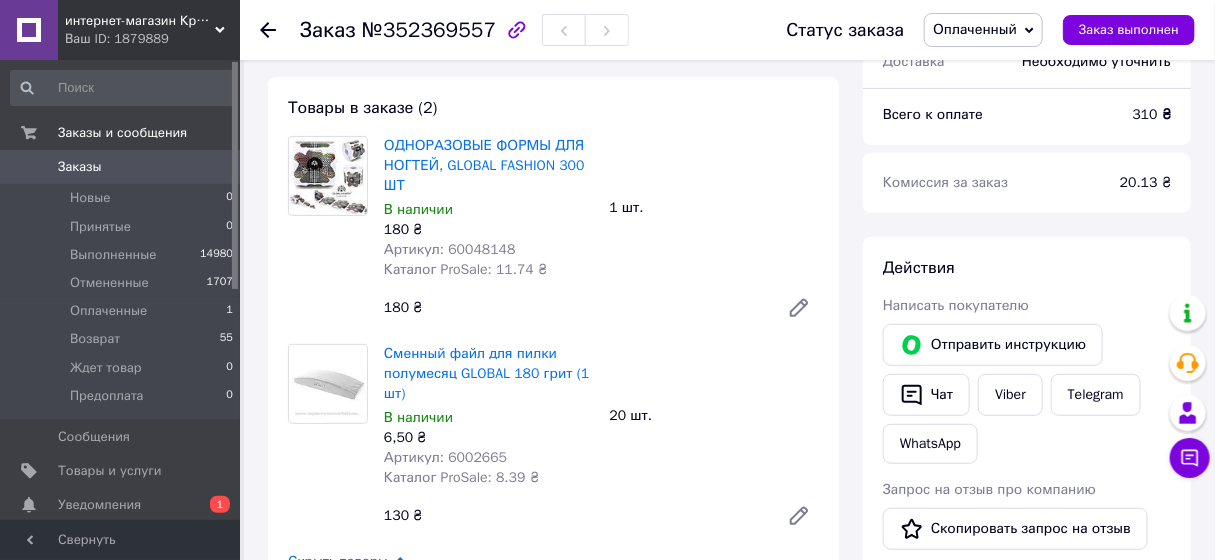scroll, scrollTop: 181, scrollLeft: 0, axis: vertical 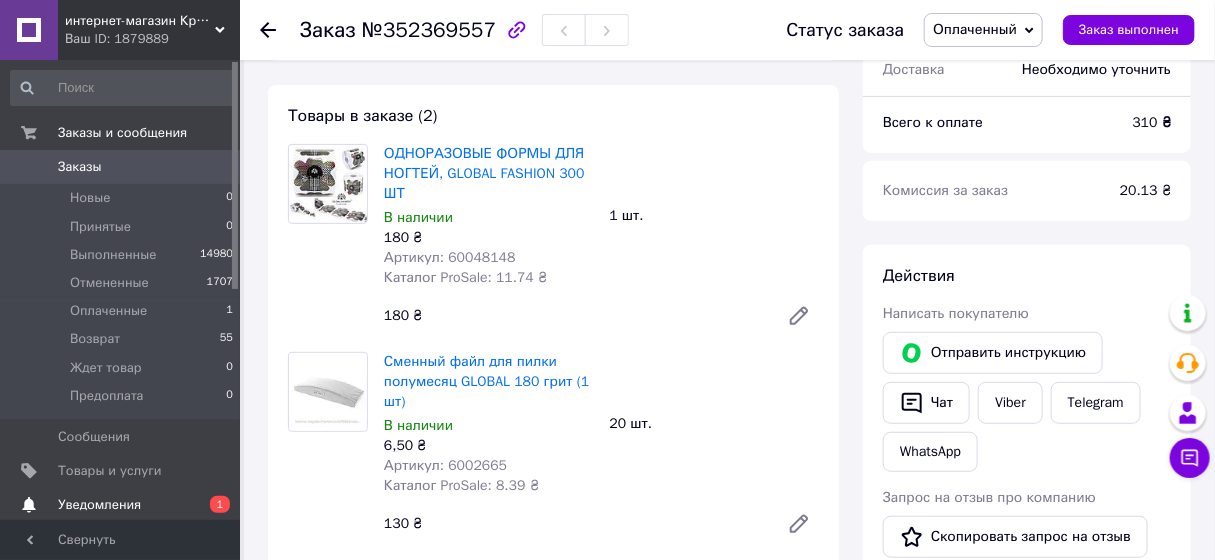 click on "Уведомления" at bounding box center [99, 505] 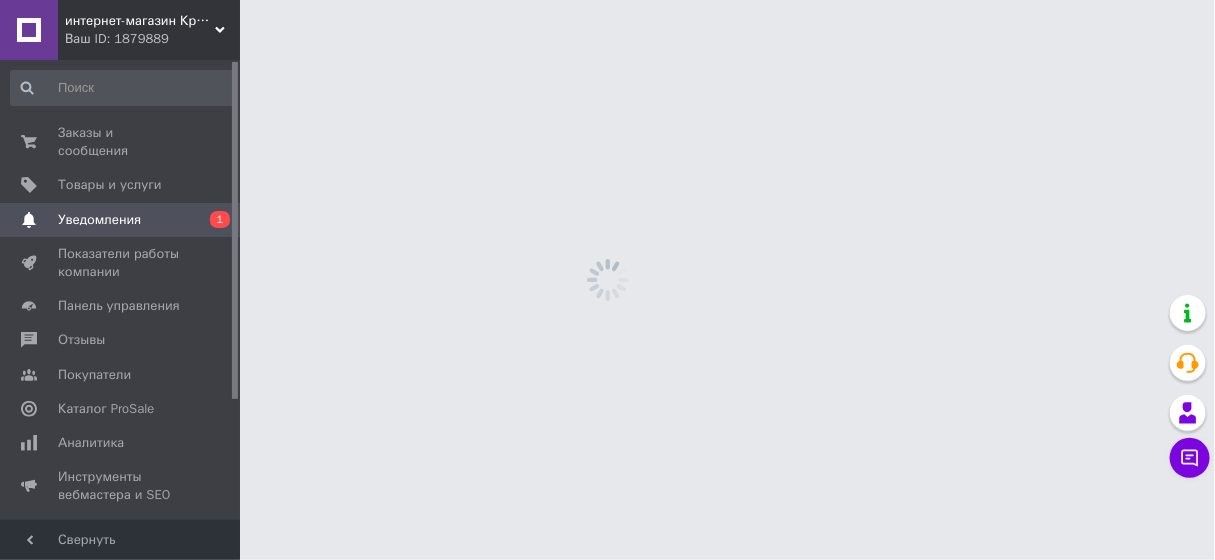 scroll, scrollTop: 0, scrollLeft: 0, axis: both 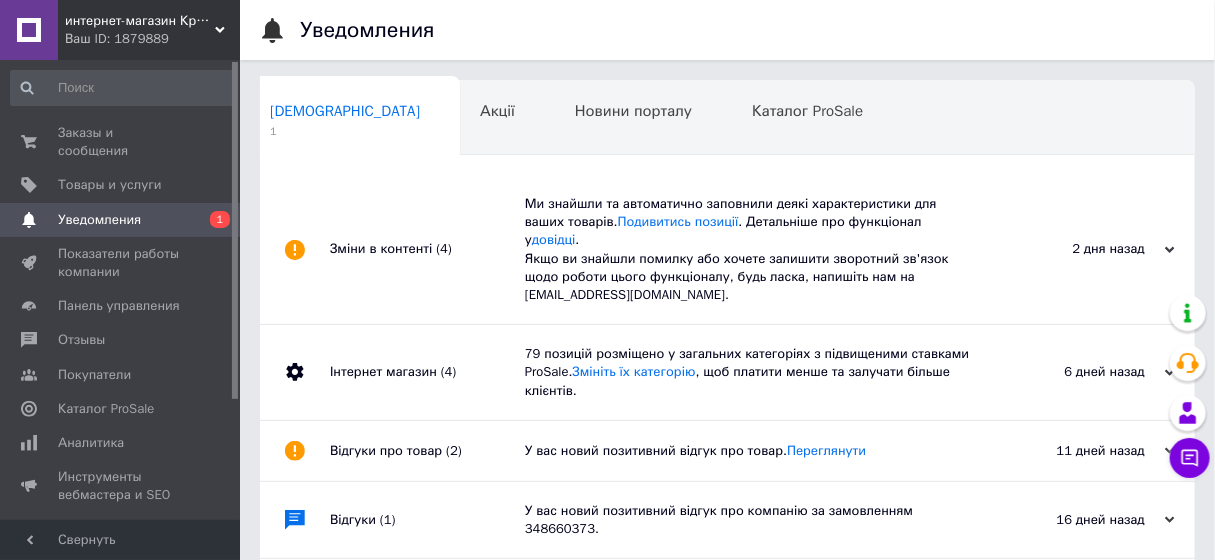 click on "Зміни в контенті   (4)" at bounding box center (427, 249) 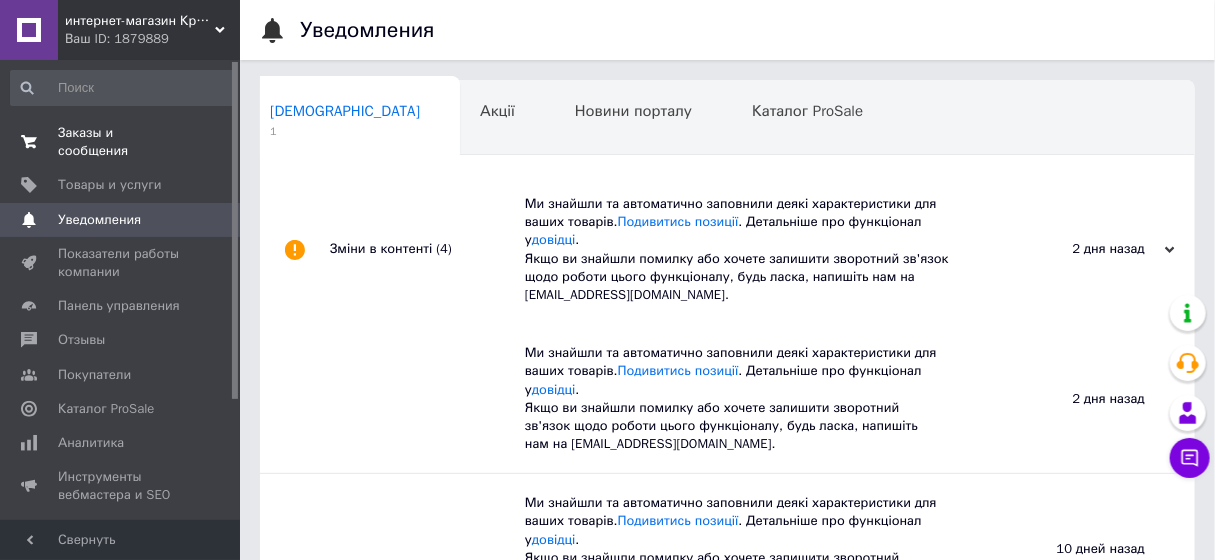 click on "Заказы и сообщения" at bounding box center (121, 142) 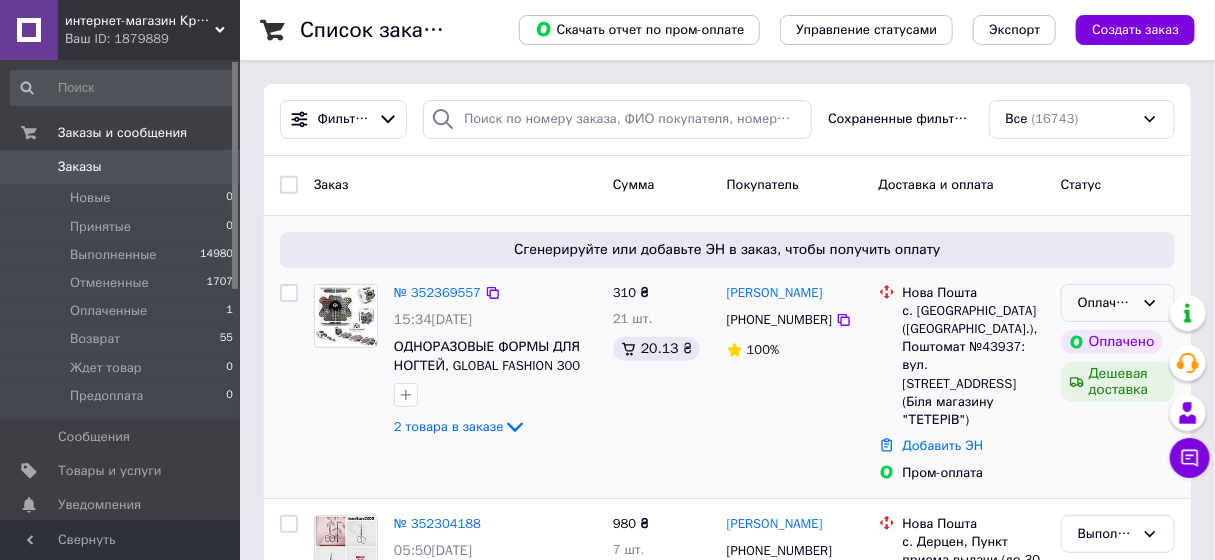 click 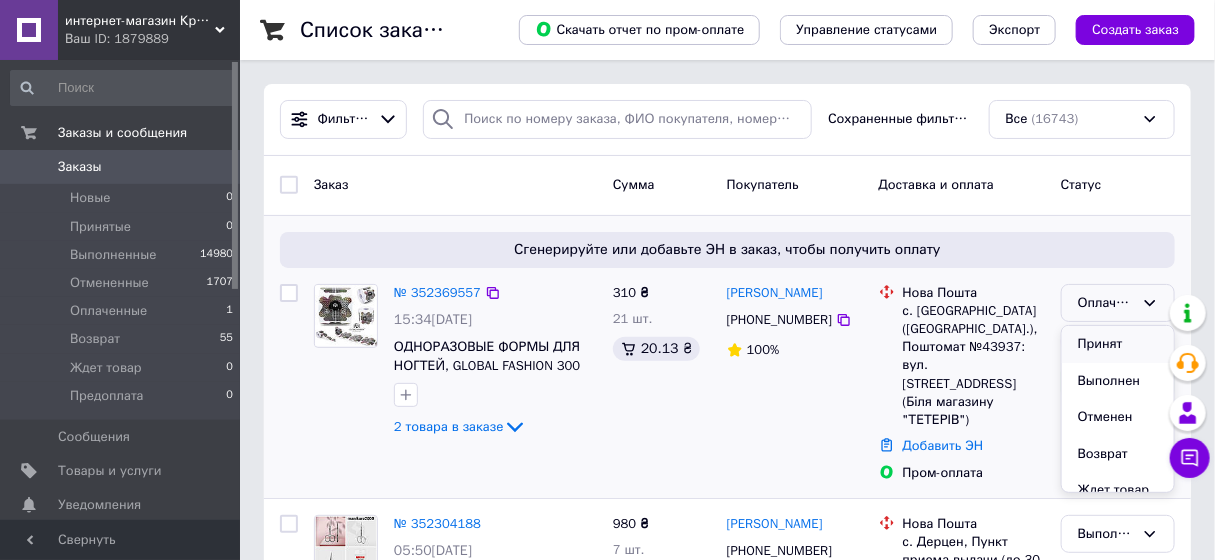 click on "Принят" at bounding box center [1118, 344] 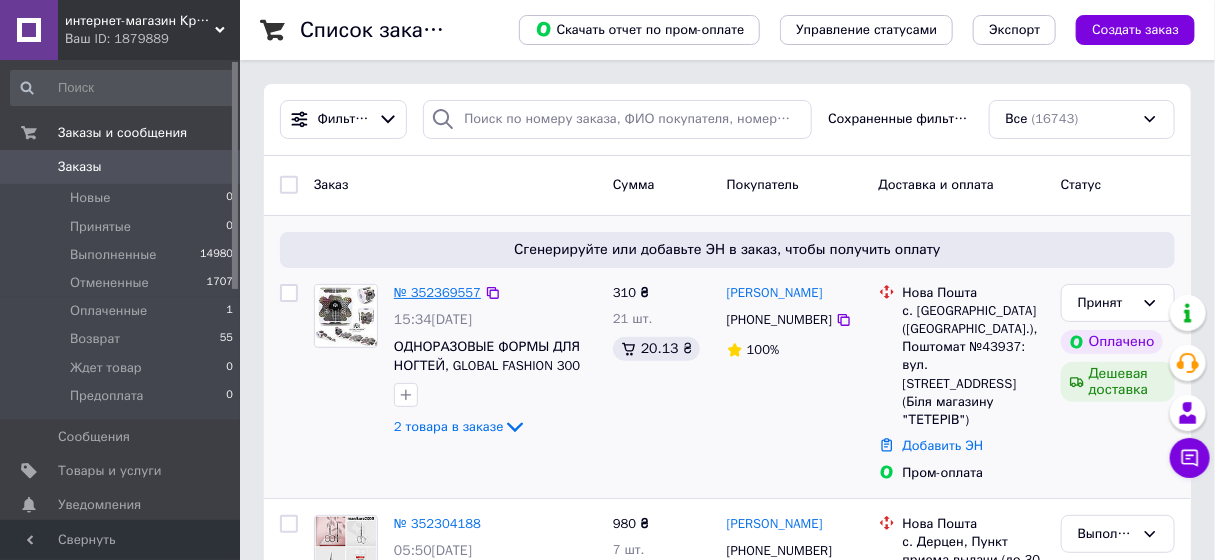 click on "№ 352369557" at bounding box center [437, 292] 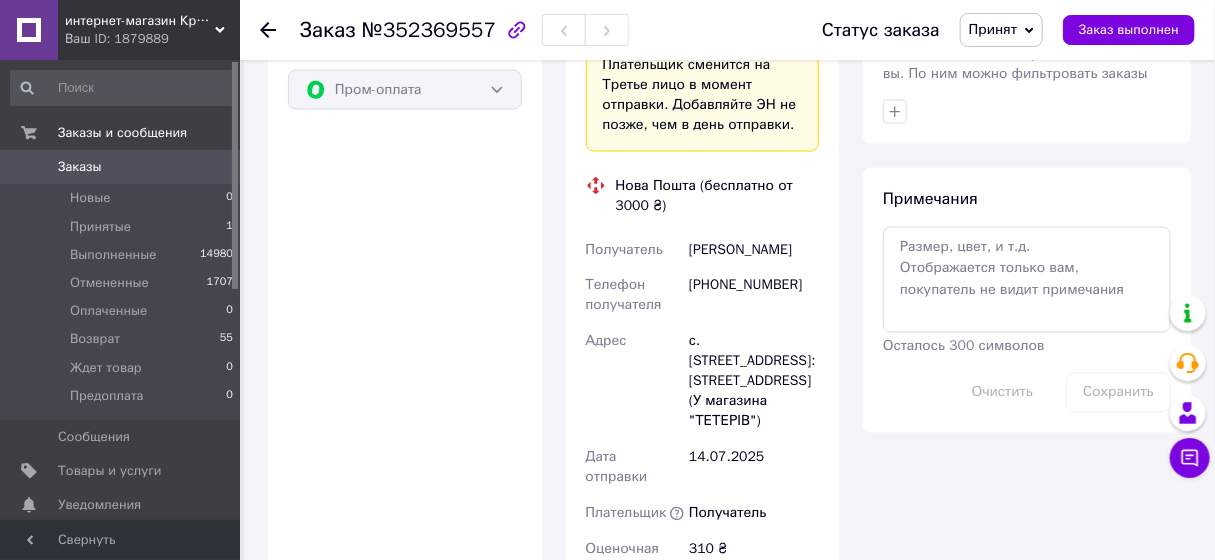 scroll, scrollTop: 1090, scrollLeft: 0, axis: vertical 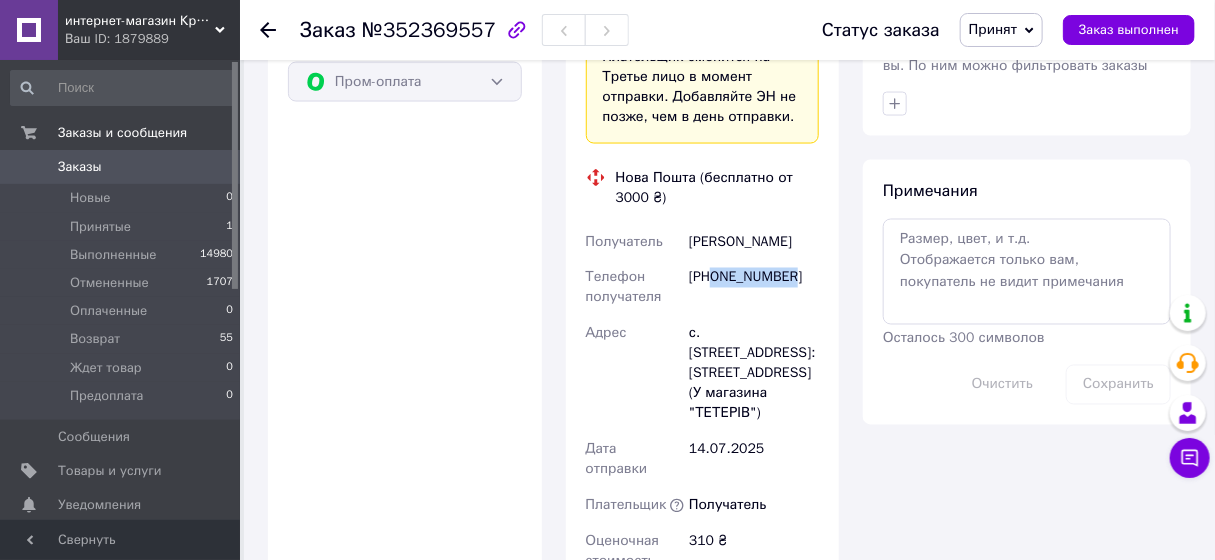 drag, startPoint x: 715, startPoint y: 259, endPoint x: 787, endPoint y: 260, distance: 72.00694 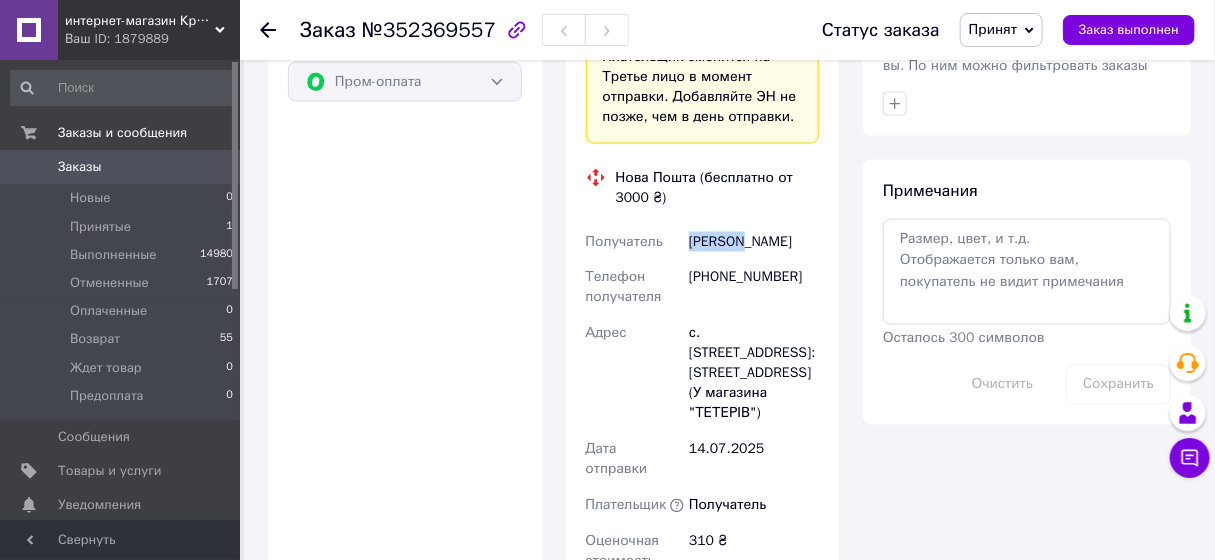 drag, startPoint x: 685, startPoint y: 219, endPoint x: 737, endPoint y: 228, distance: 52.773098 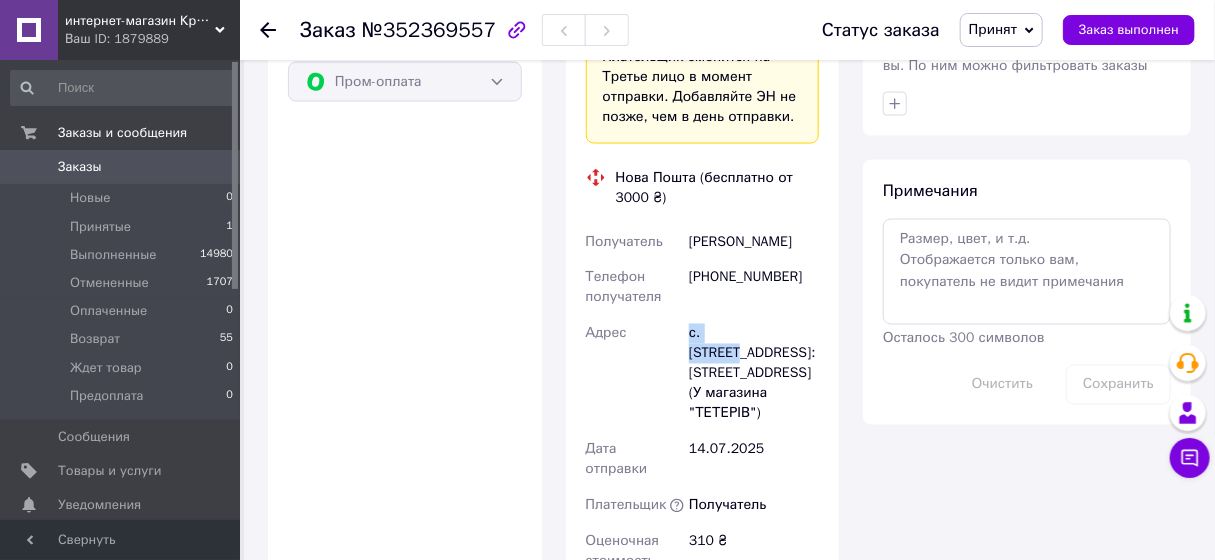 drag, startPoint x: 690, startPoint y: 313, endPoint x: 758, endPoint y: 319, distance: 68.26419 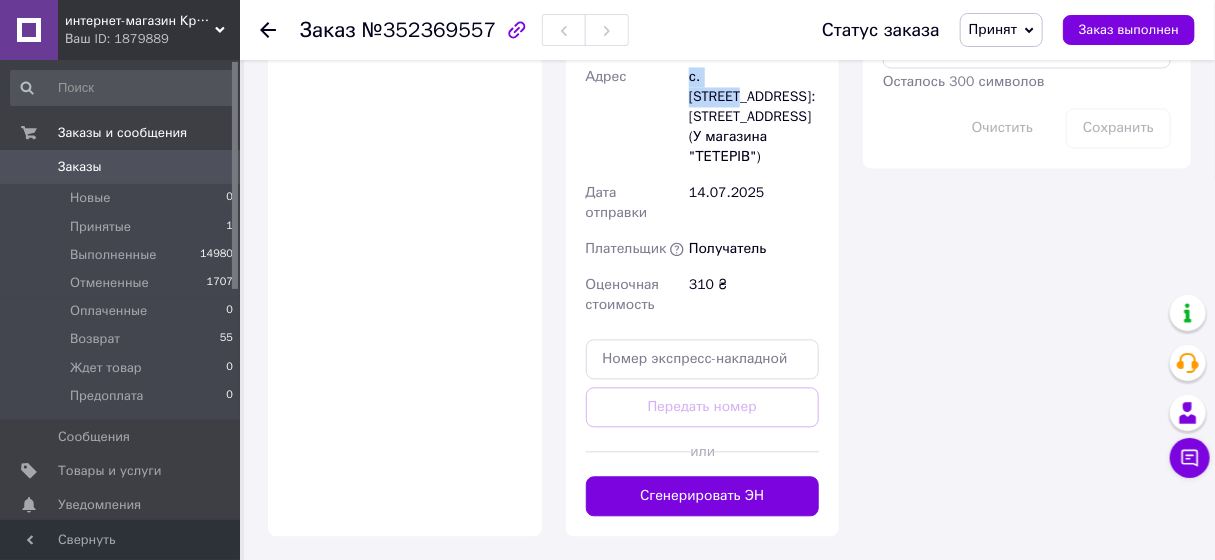 scroll, scrollTop: 1363, scrollLeft: 0, axis: vertical 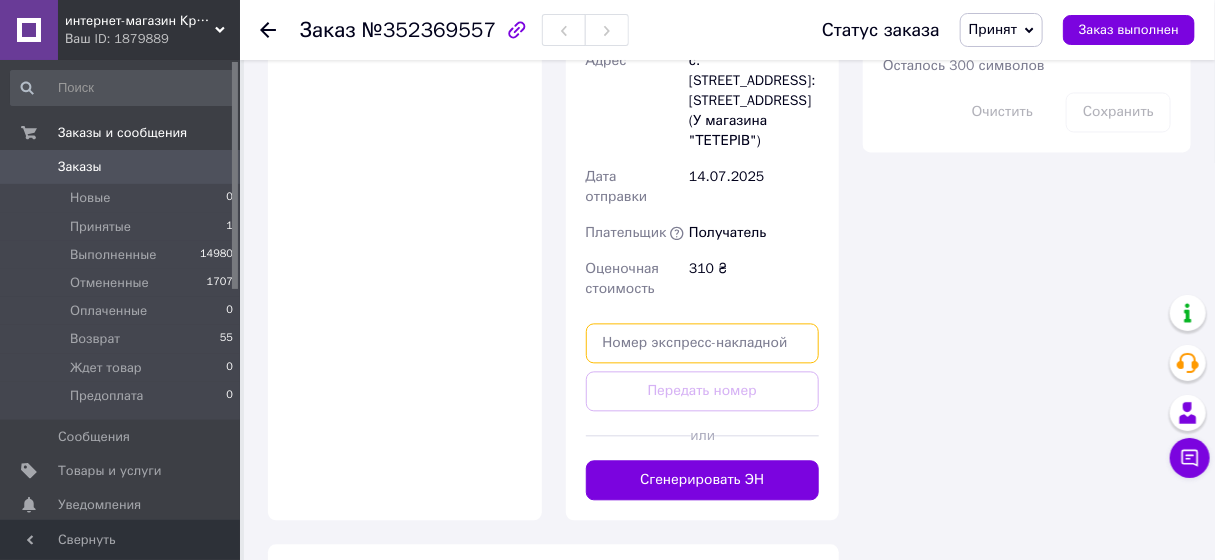 click at bounding box center [703, 343] 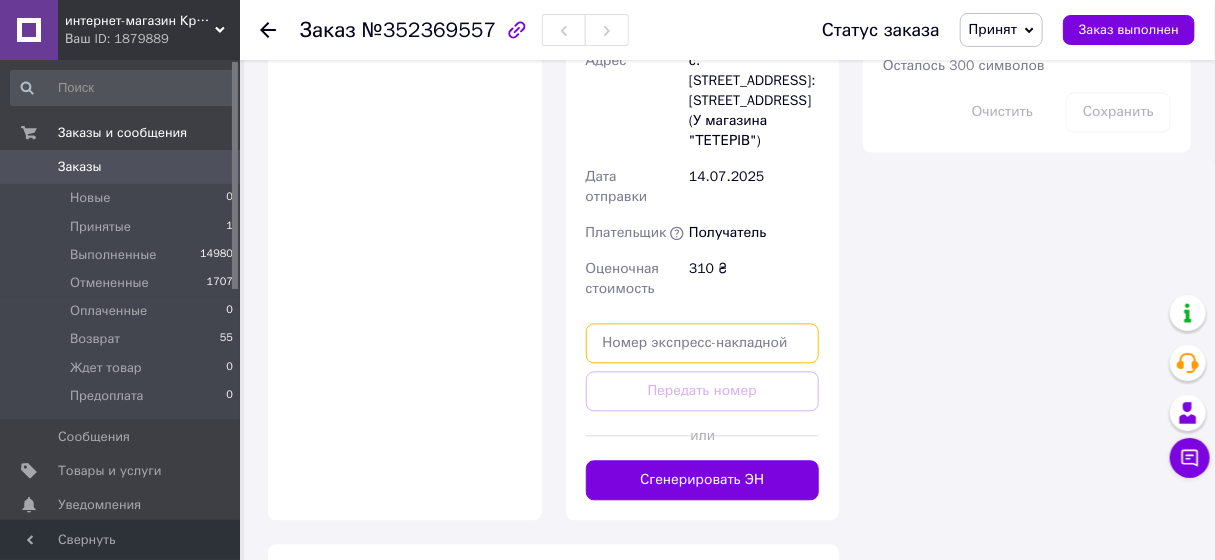 paste on "20451204994460" 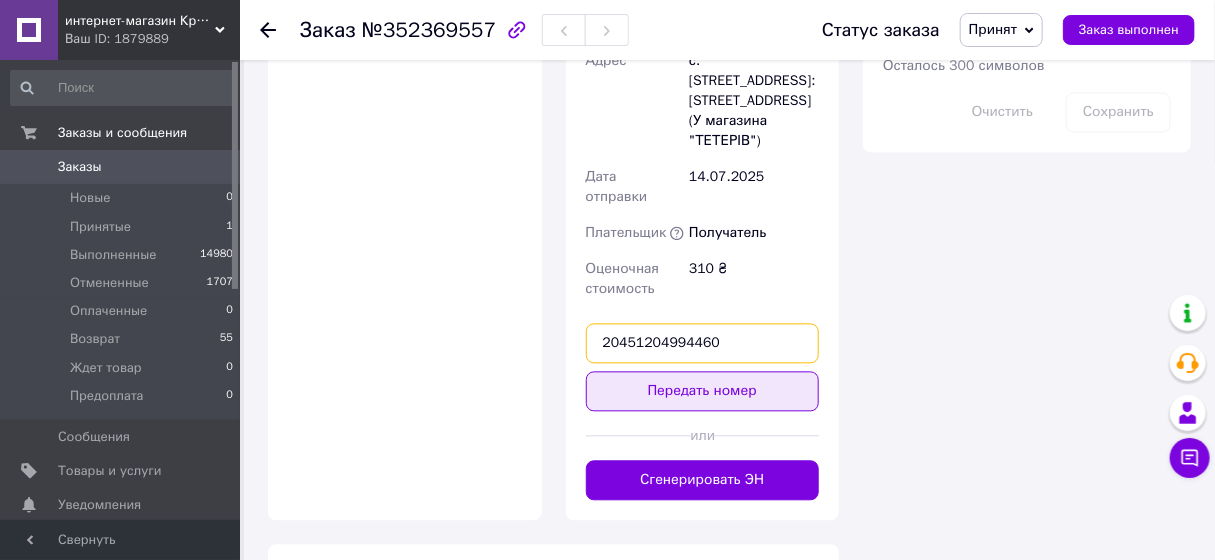 type on "20451204994460" 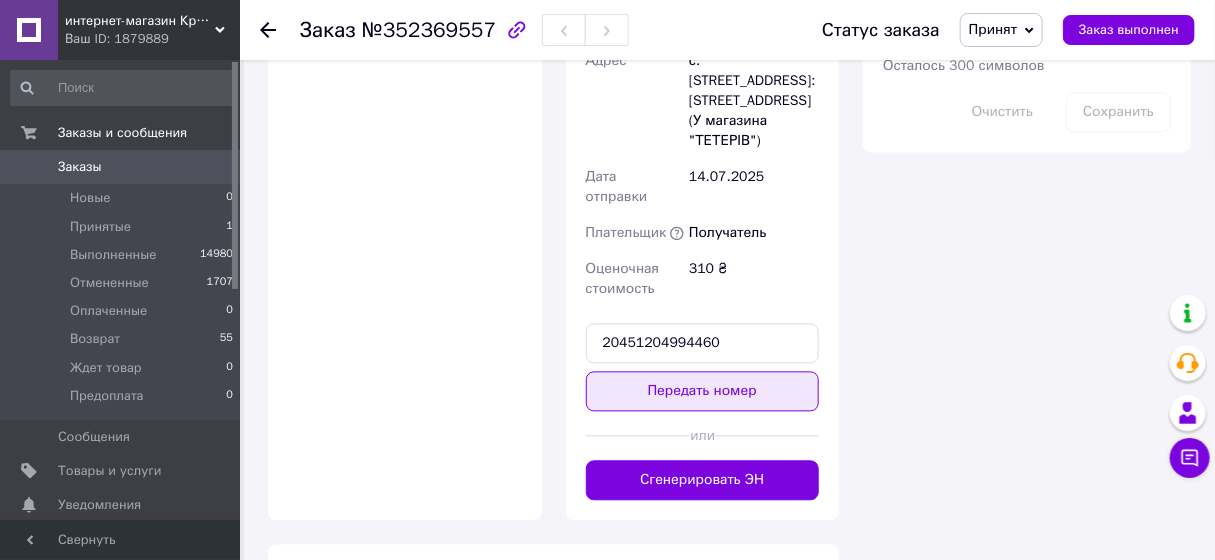 click on "Передать номер" at bounding box center (703, 391) 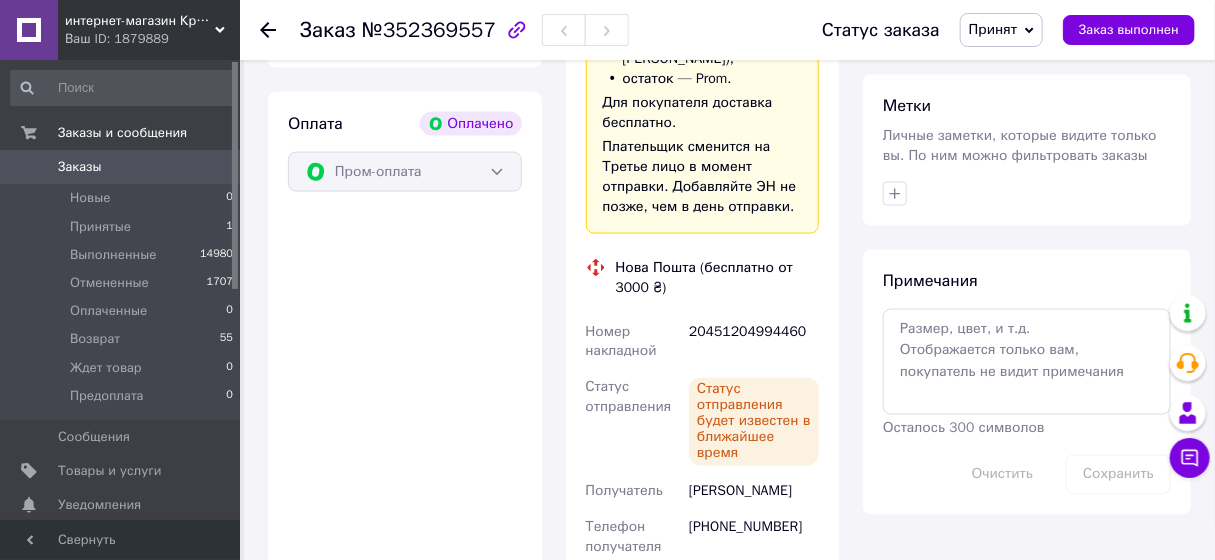 scroll, scrollTop: 818, scrollLeft: 0, axis: vertical 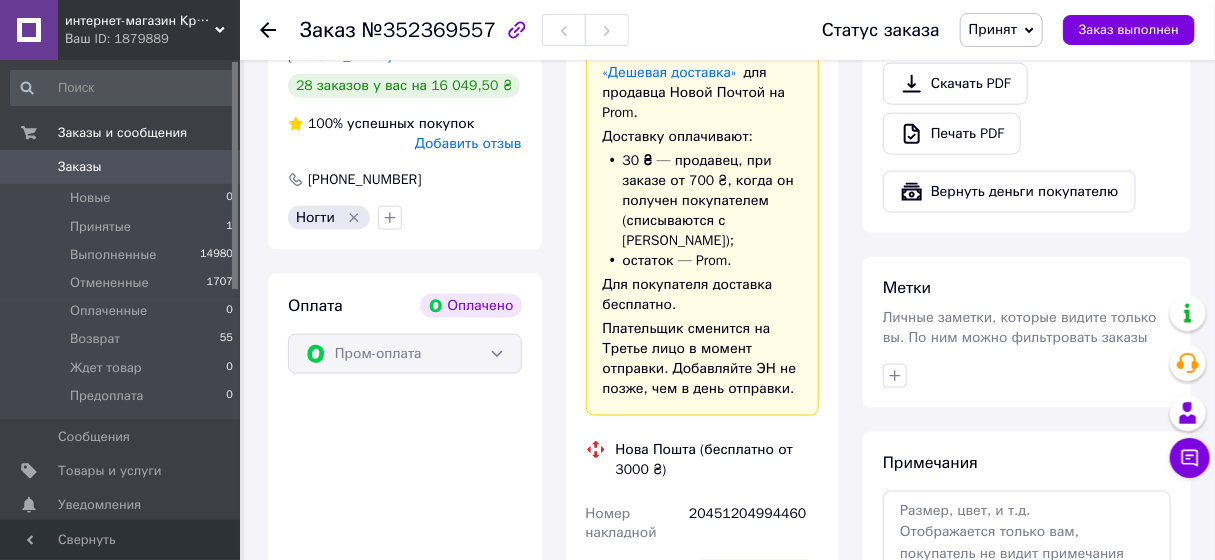 click 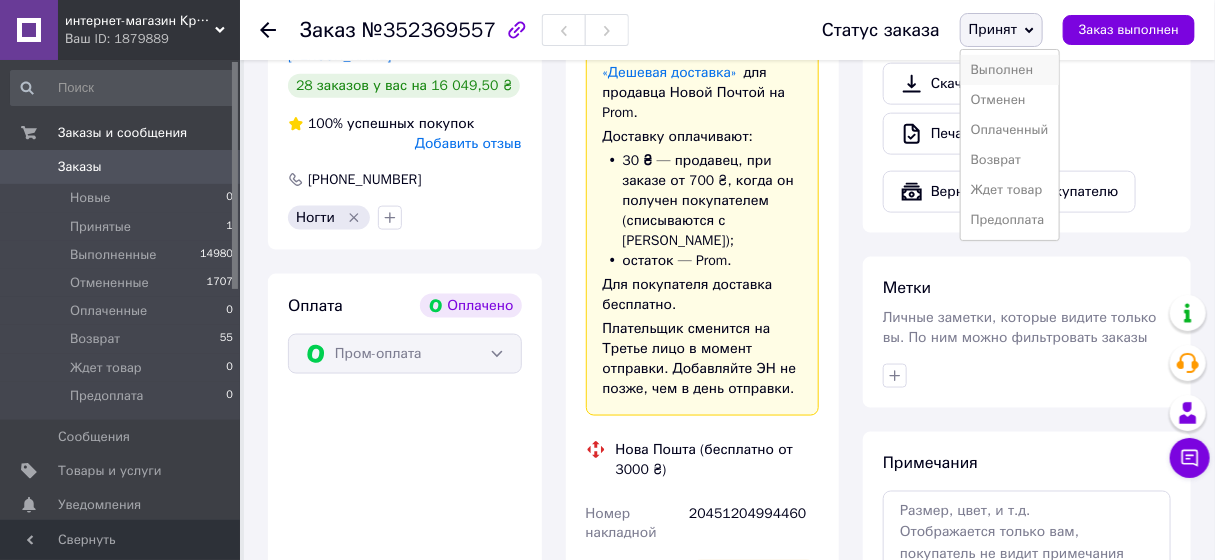 click on "Выполнен" at bounding box center [1010, 70] 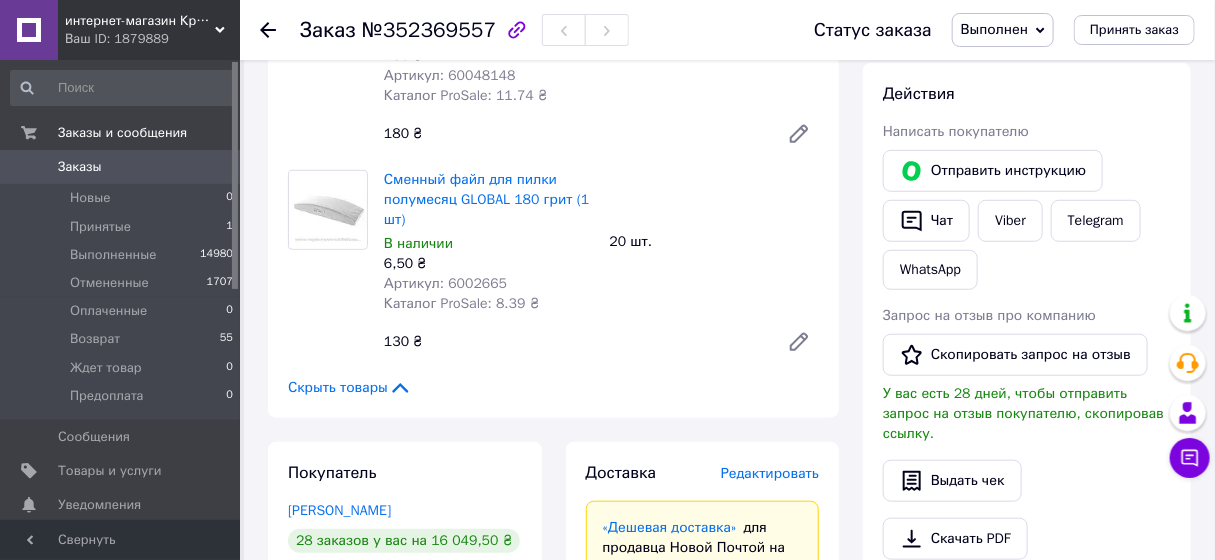 scroll, scrollTop: 90, scrollLeft: 0, axis: vertical 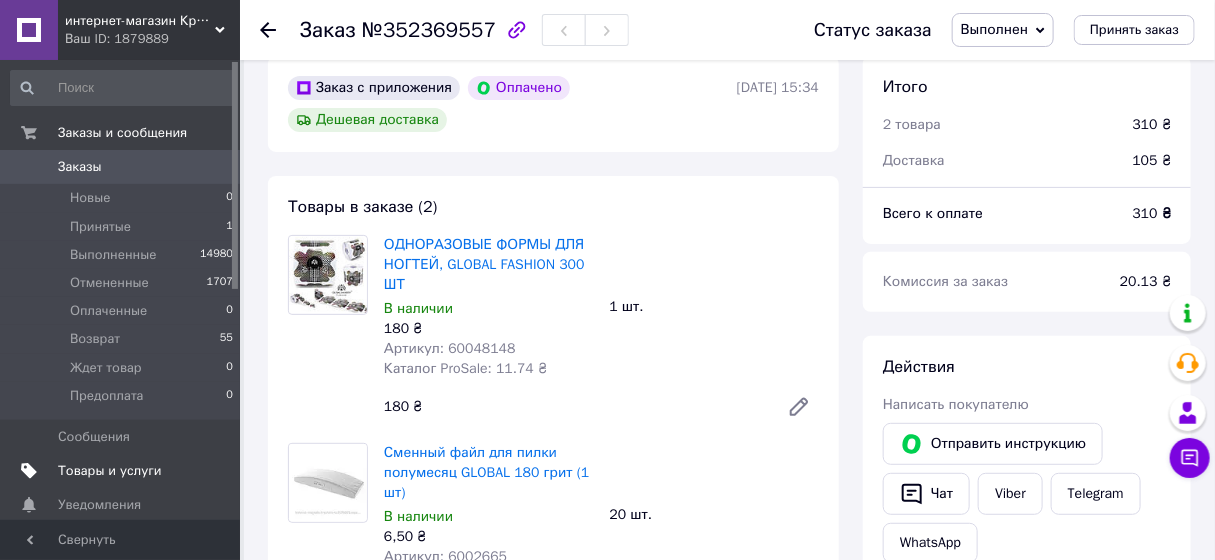 click on "Товары и услуги" at bounding box center [110, 471] 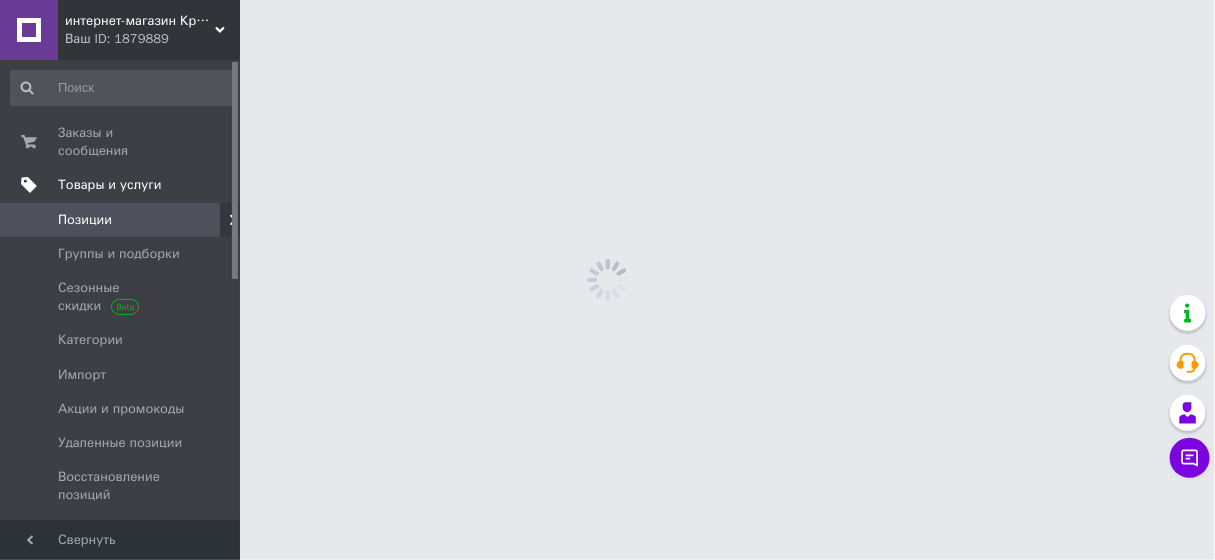 scroll, scrollTop: 0, scrollLeft: 0, axis: both 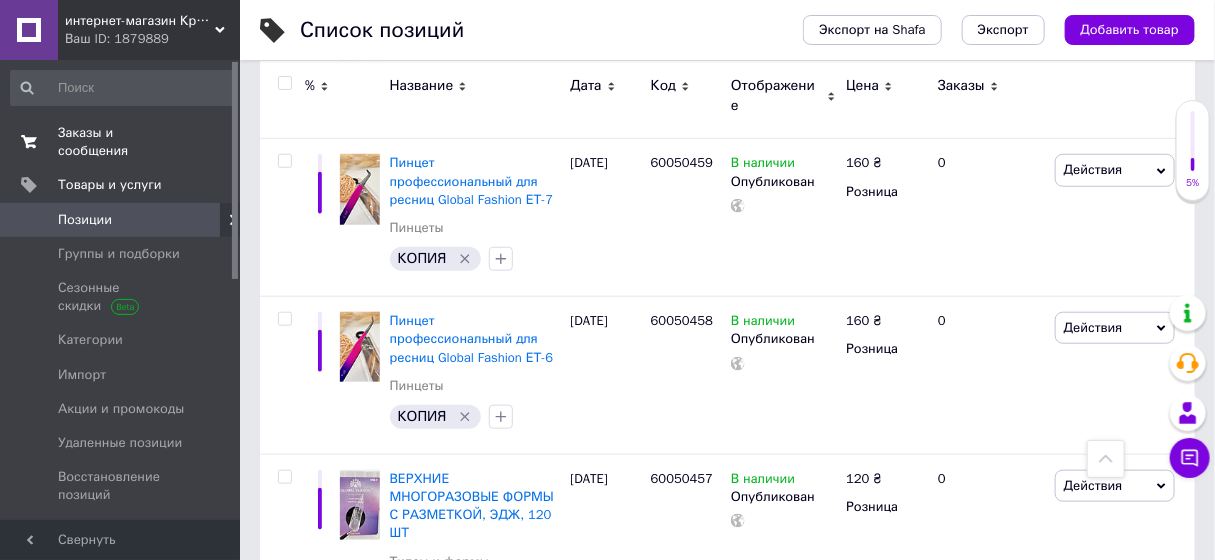 click on "Заказы и сообщения" at bounding box center [121, 142] 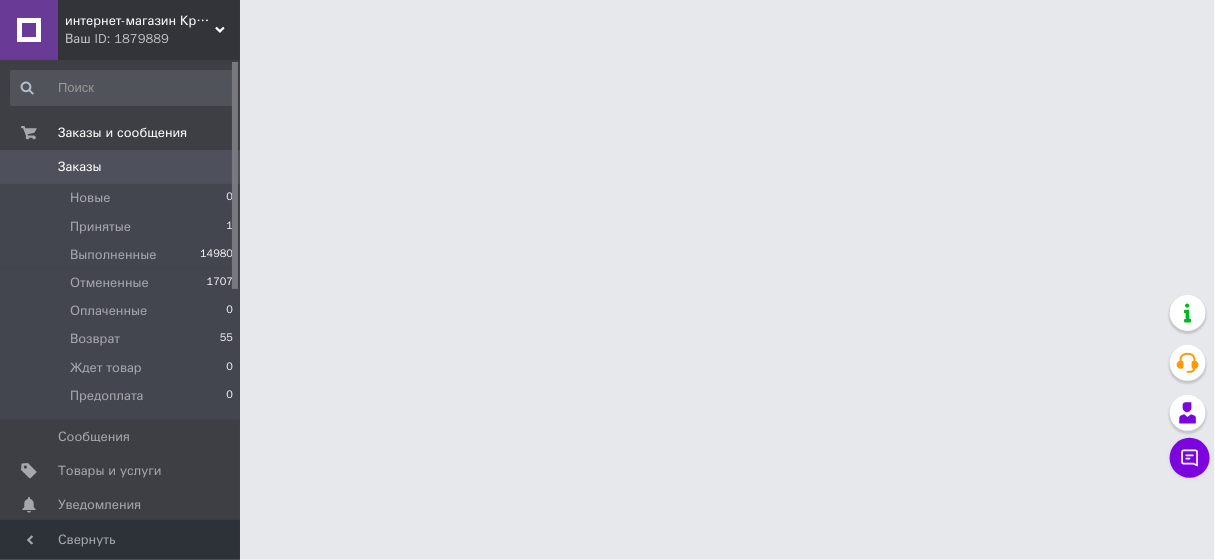 scroll, scrollTop: 0, scrollLeft: 0, axis: both 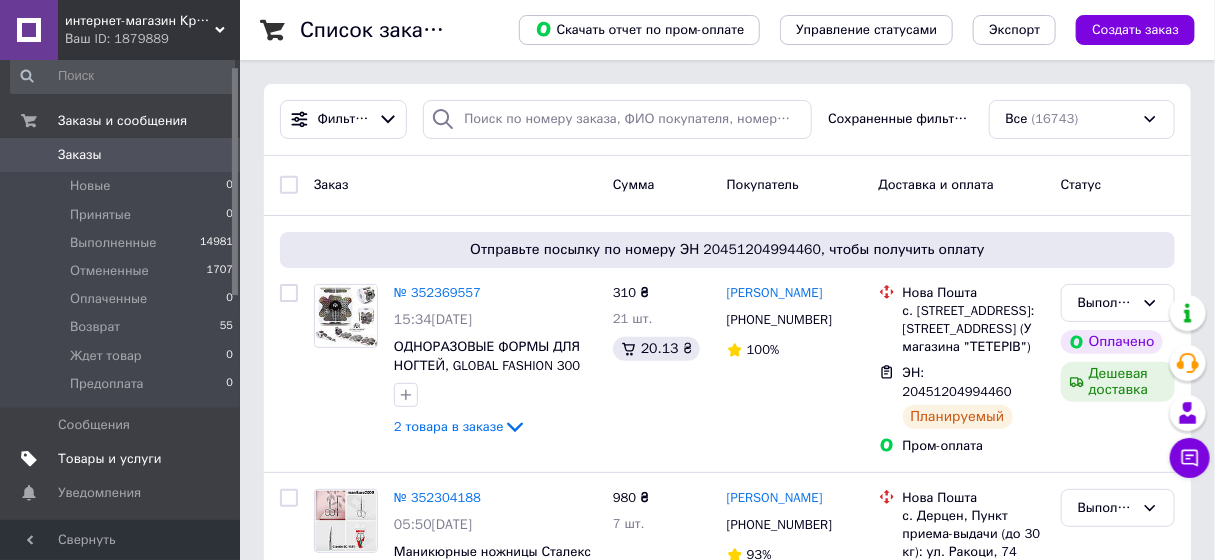 click on "Товары и услуги" at bounding box center [110, 459] 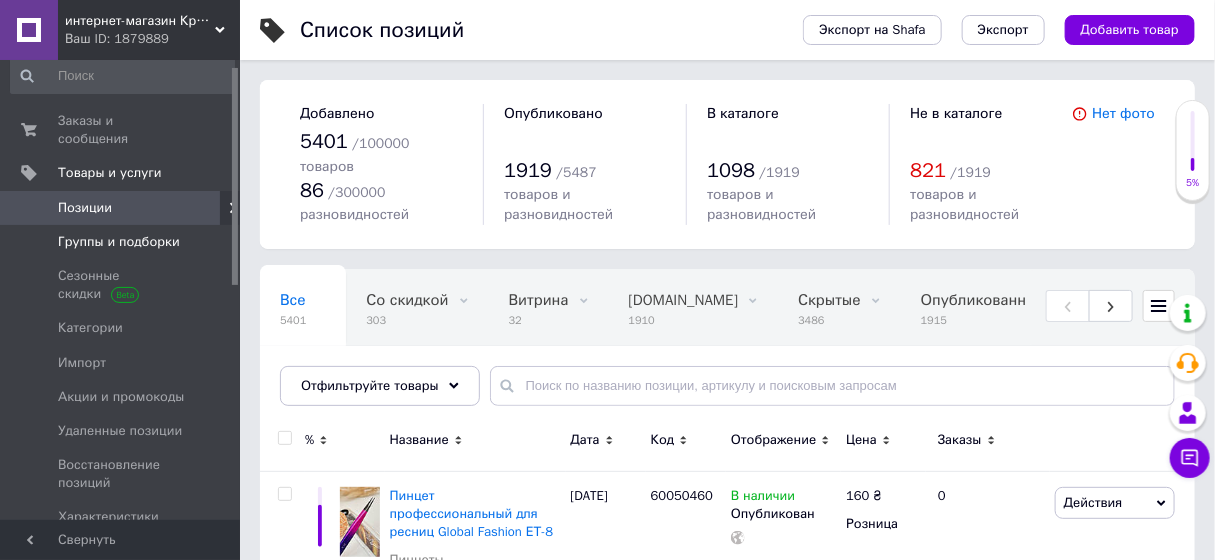 click on "Группы и подборки" at bounding box center (119, 242) 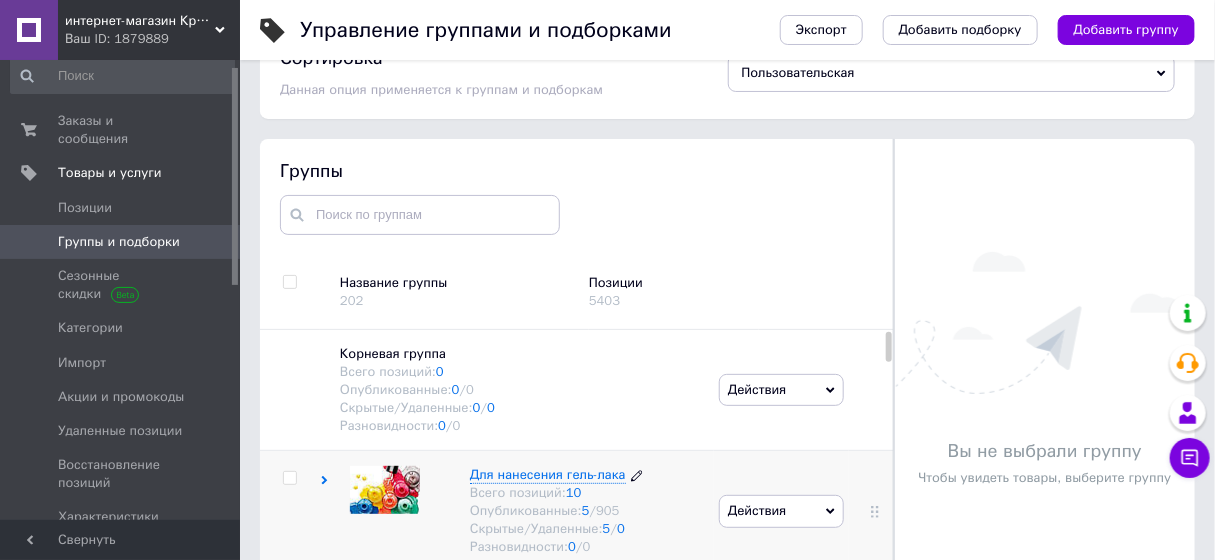 scroll, scrollTop: 113, scrollLeft: 0, axis: vertical 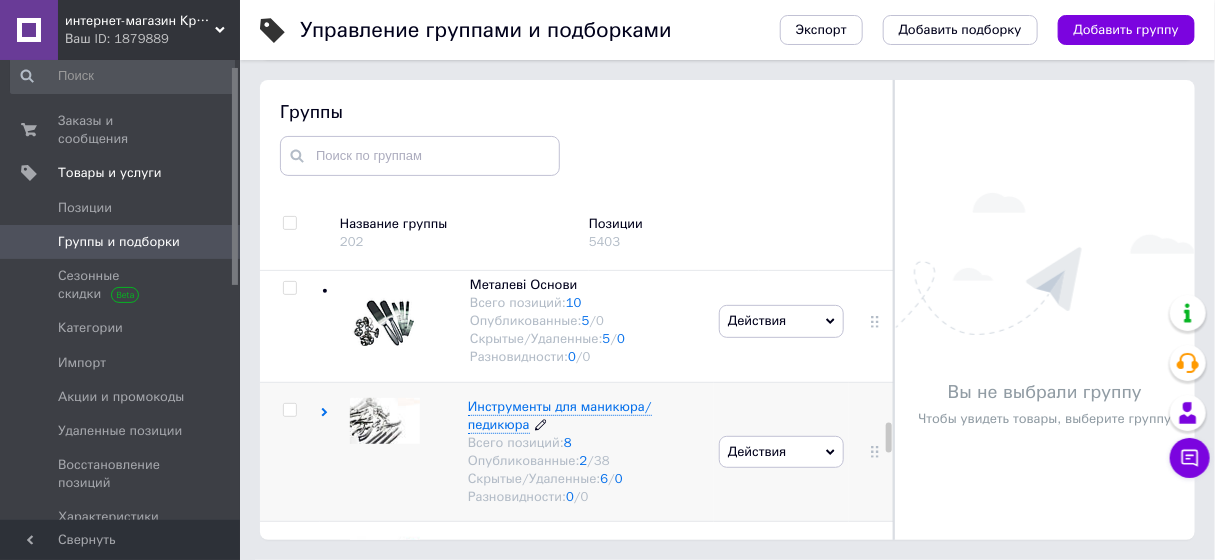 click on "Инструменты для маникюра/педикюра" at bounding box center (560, 415) 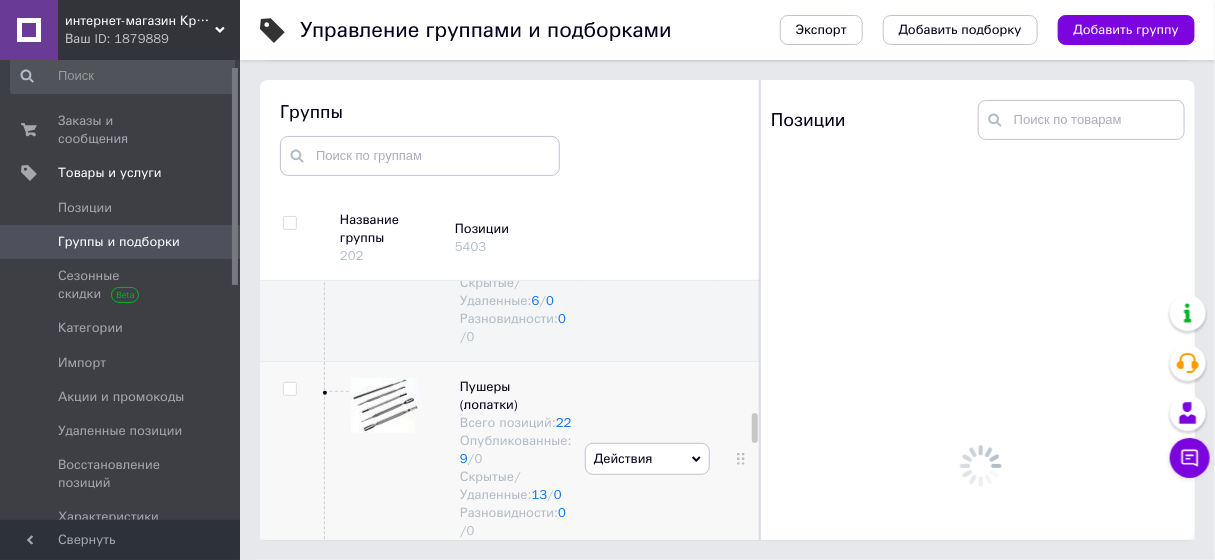 scroll, scrollTop: 2443, scrollLeft: 0, axis: vertical 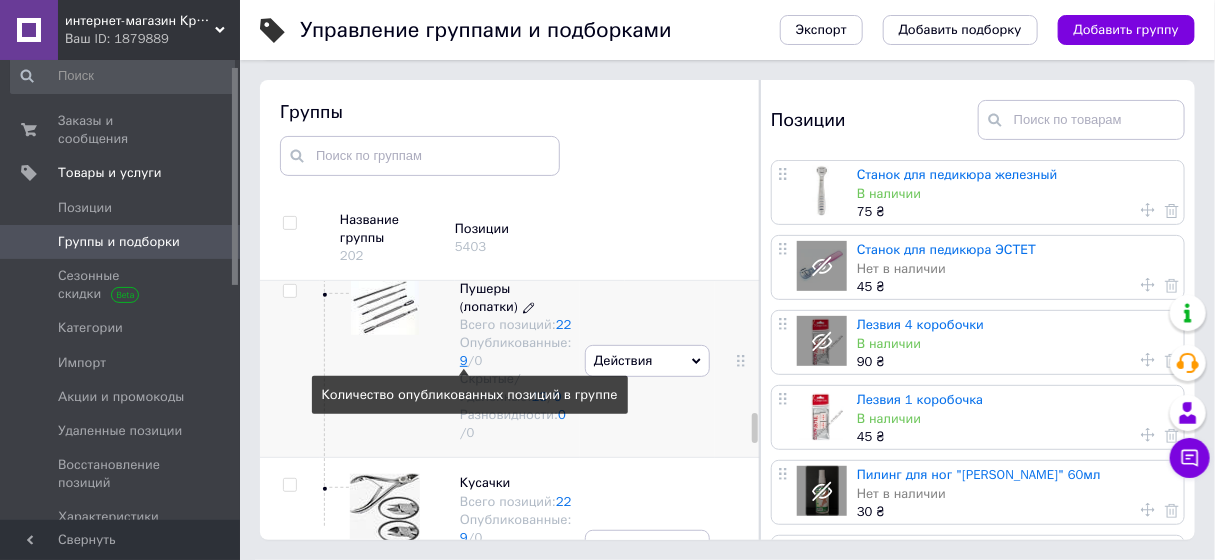 click on "9" at bounding box center (464, 360) 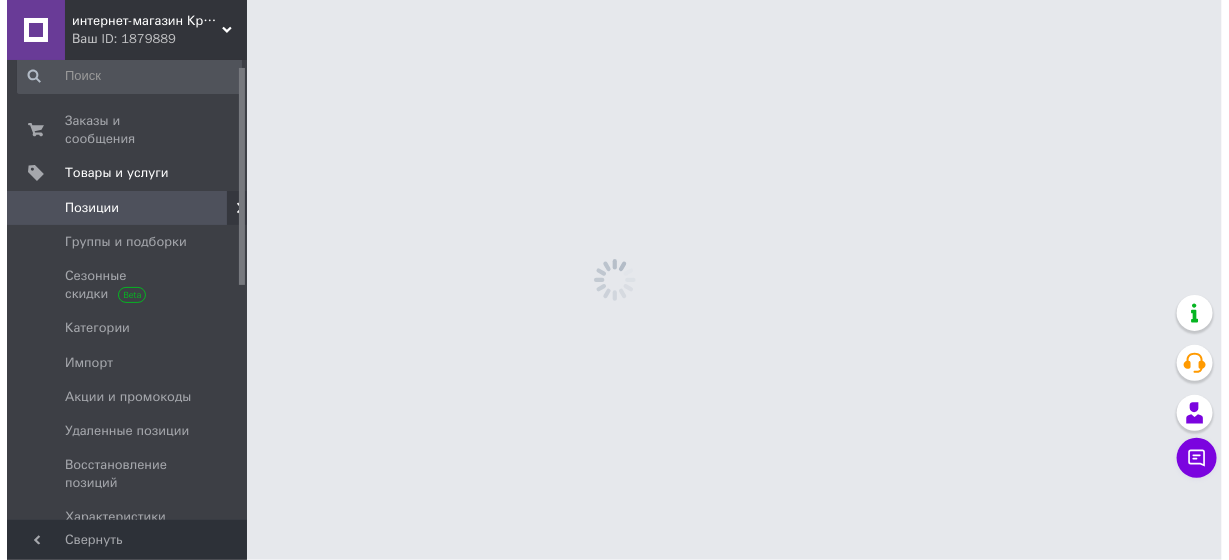 scroll, scrollTop: 0, scrollLeft: 0, axis: both 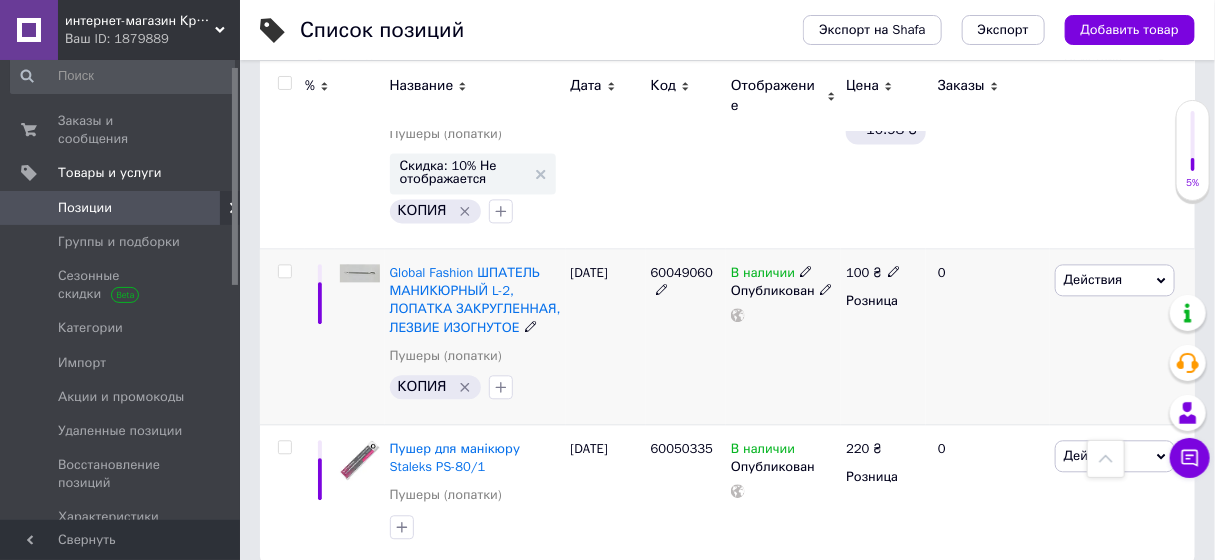 click 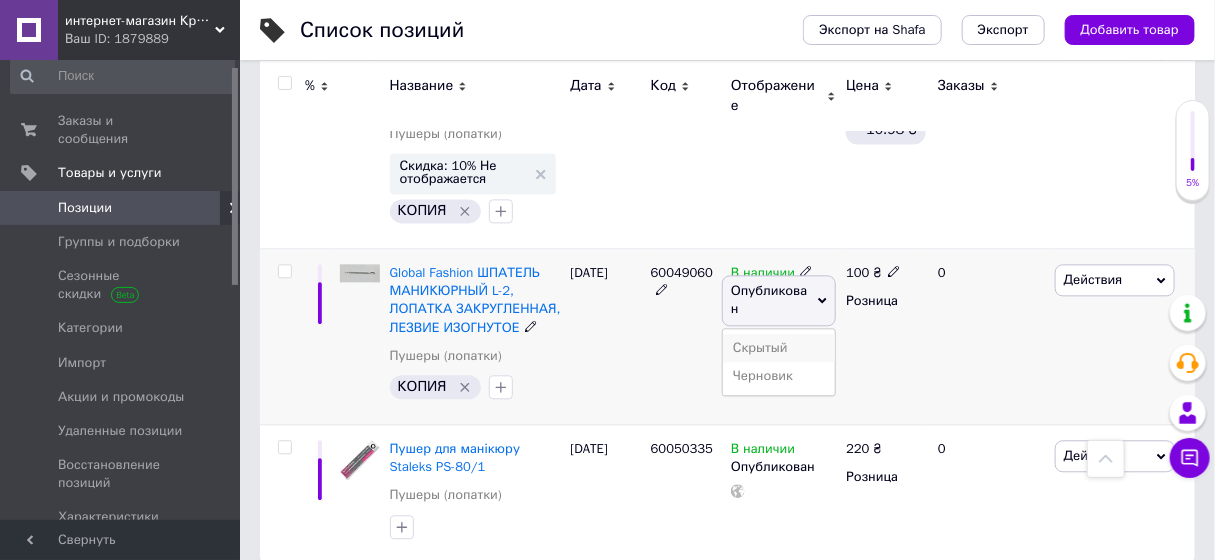 click on "Скрытый" at bounding box center (779, 348) 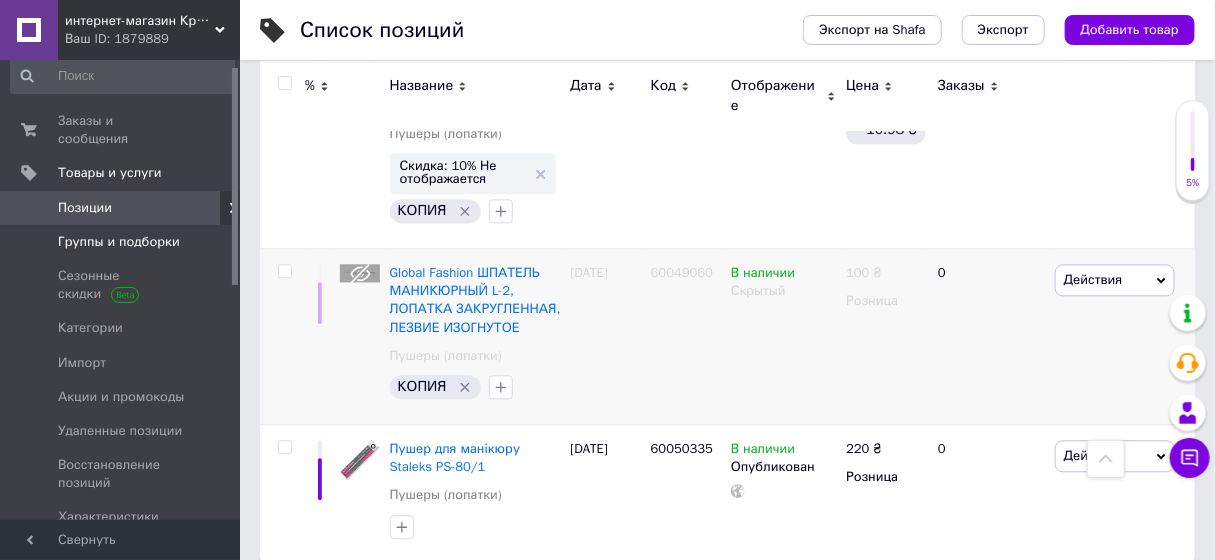 click on "Группы и подборки" at bounding box center (119, 242) 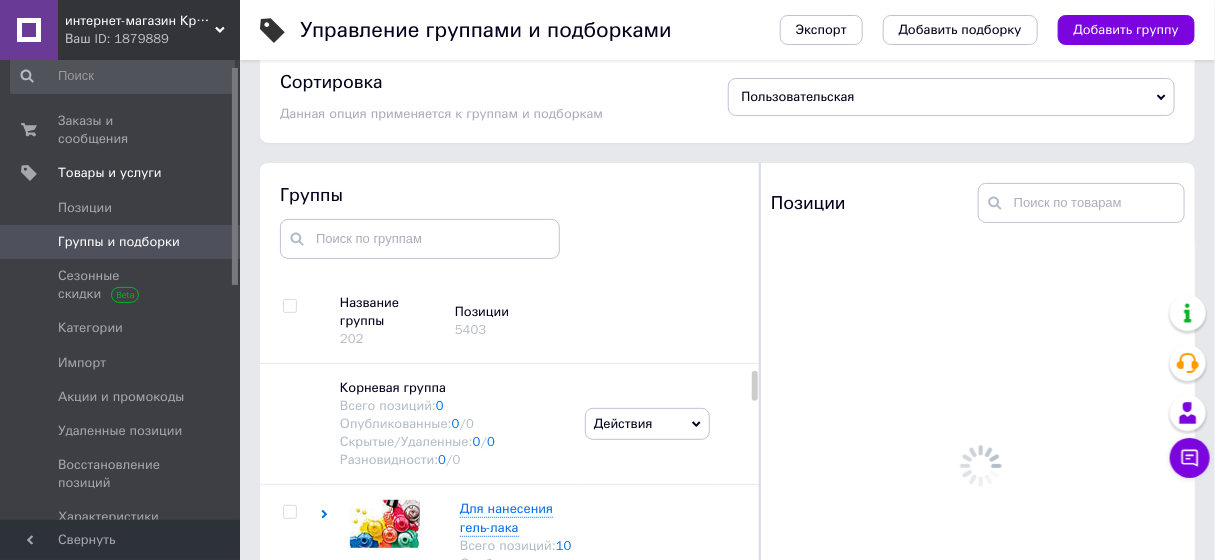 scroll, scrollTop: 113, scrollLeft: 0, axis: vertical 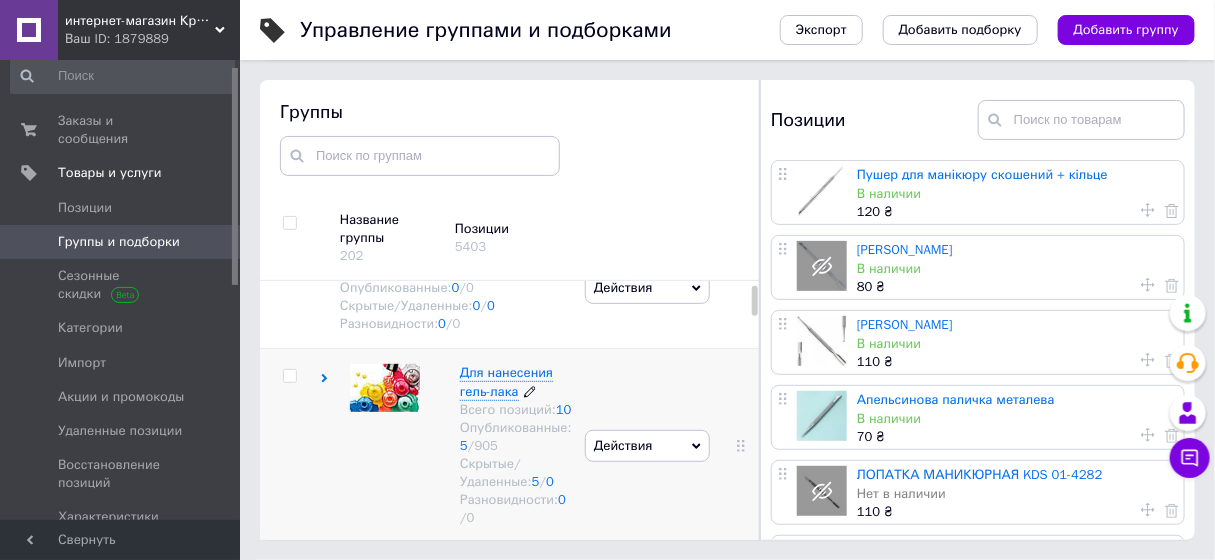 click on "Для нанесения гель-лака" at bounding box center (506, 381) 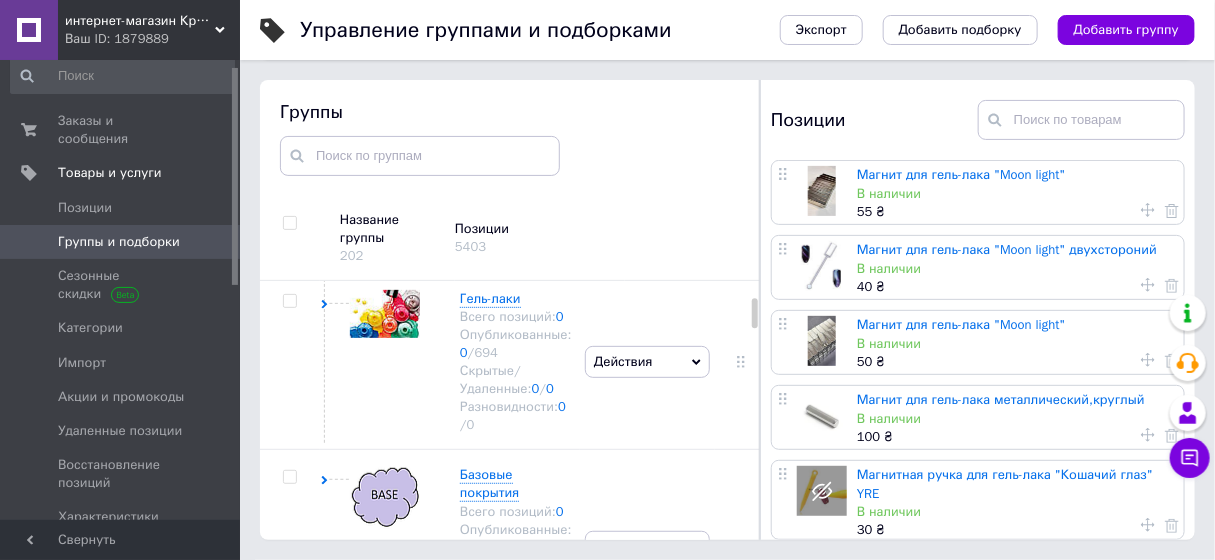 scroll, scrollTop: 326, scrollLeft: 0, axis: vertical 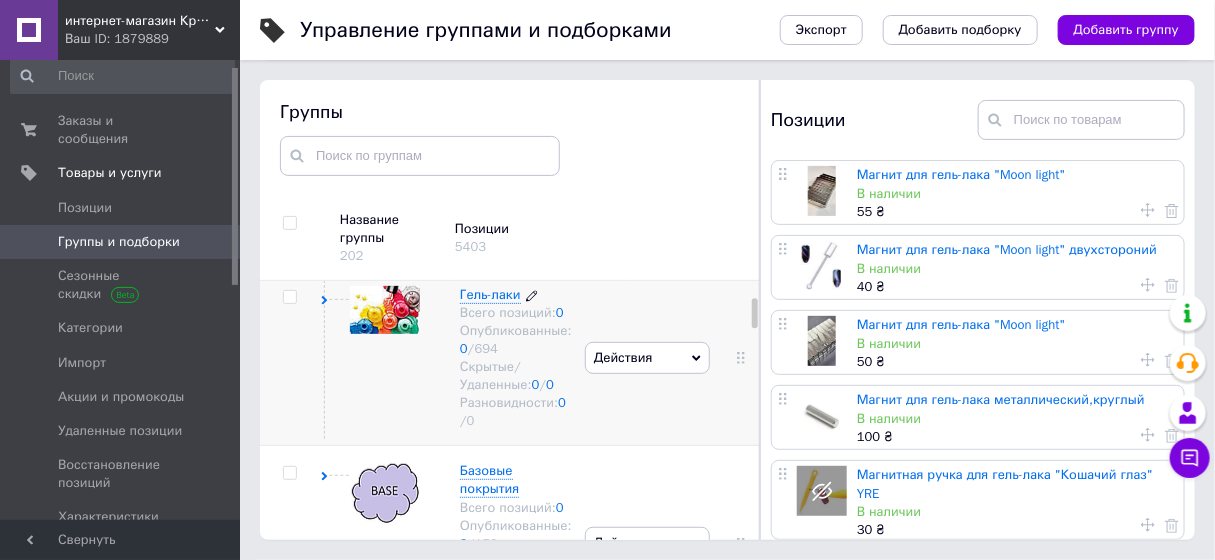 click on "Гель-лаки" at bounding box center (490, 294) 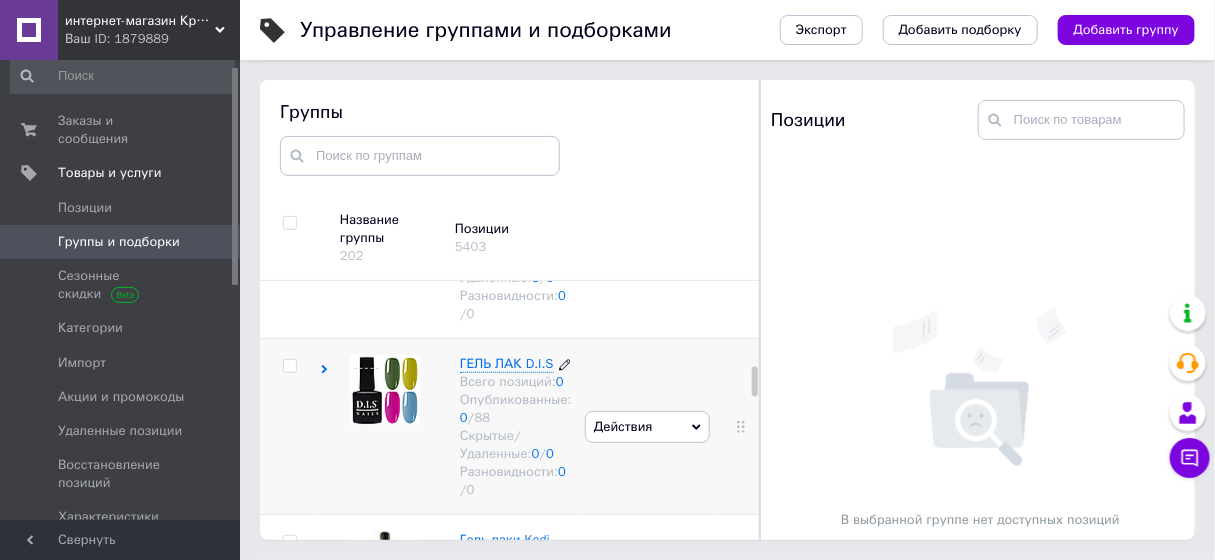 scroll, scrollTop: 3144, scrollLeft: 0, axis: vertical 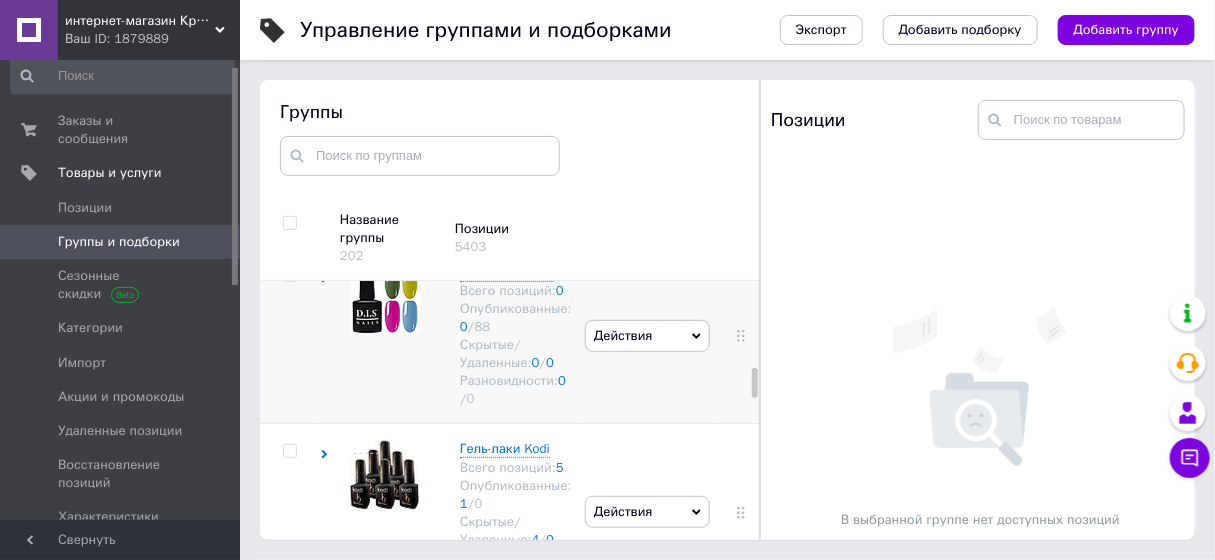 click on "ГЕЛЬ ЛАК D.I.S" at bounding box center (507, 272) 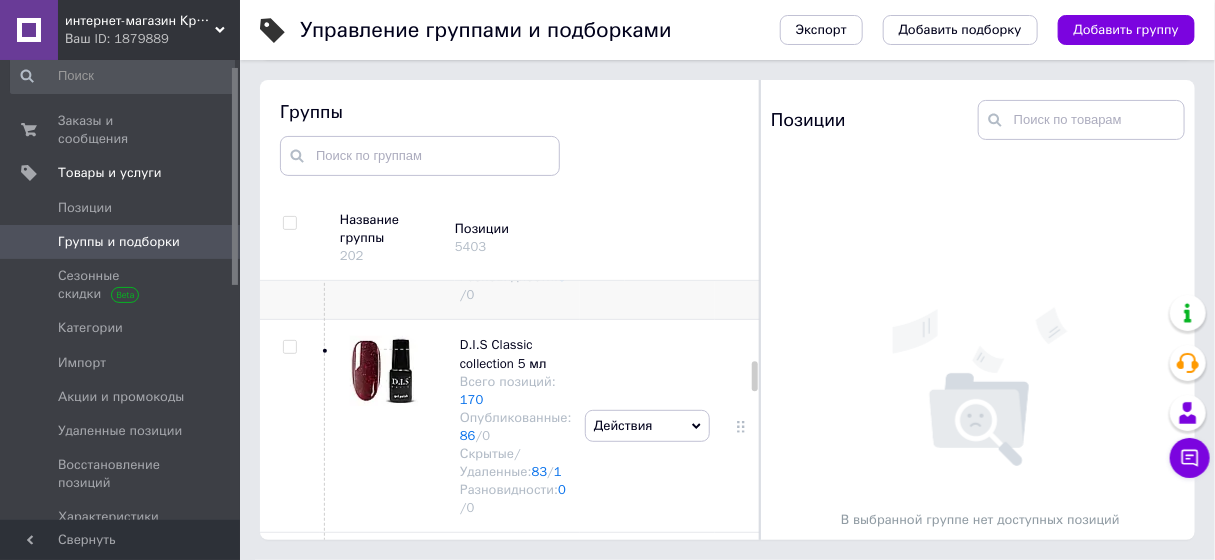 scroll, scrollTop: 3326, scrollLeft: 0, axis: vertical 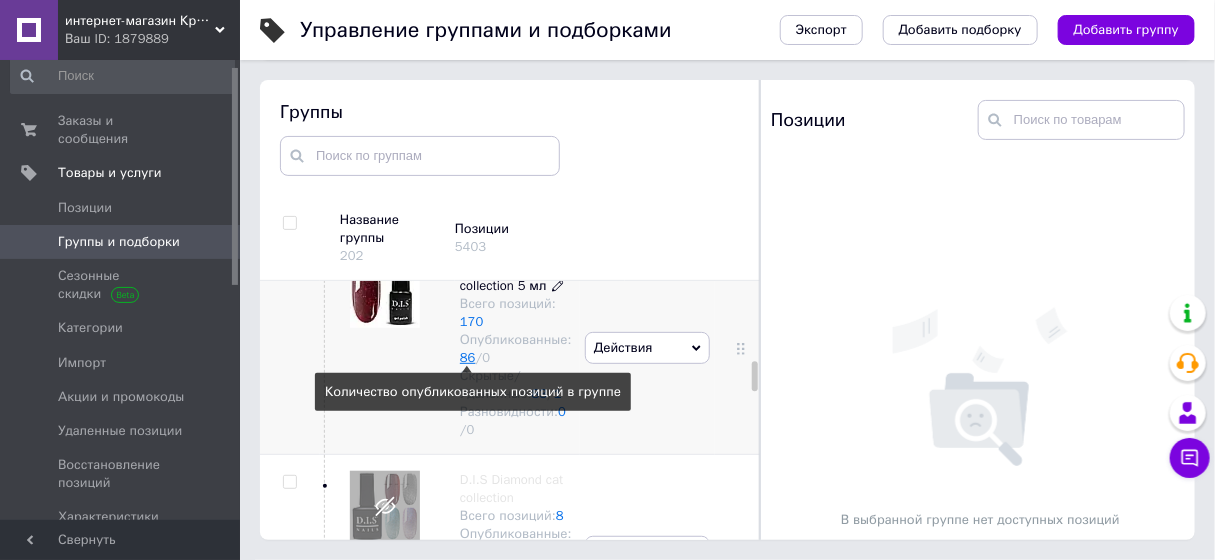 click on "86" at bounding box center (468, 357) 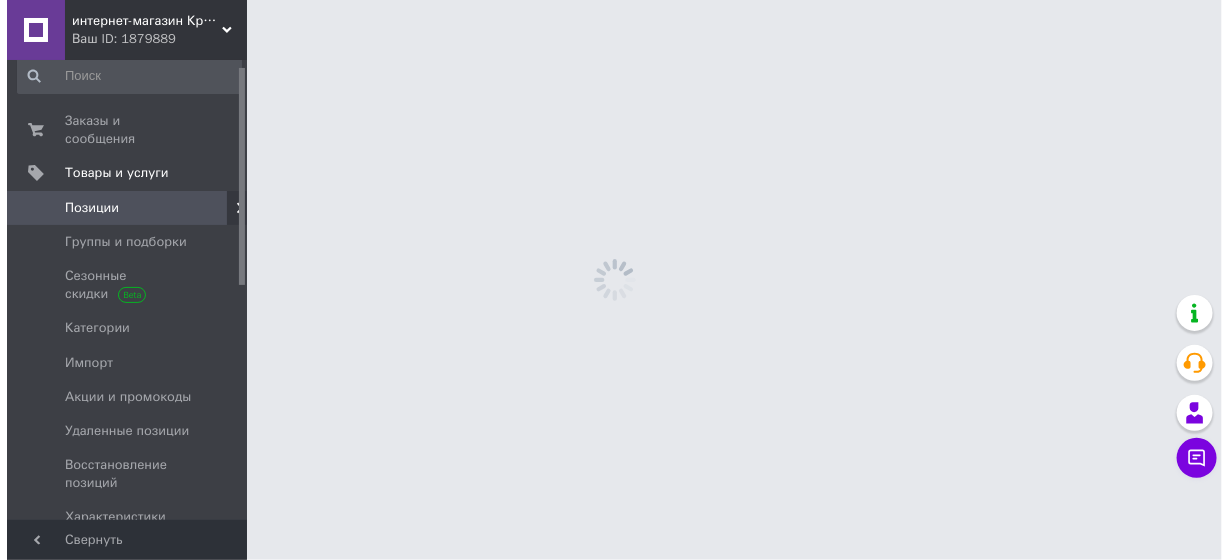 scroll, scrollTop: 0, scrollLeft: 0, axis: both 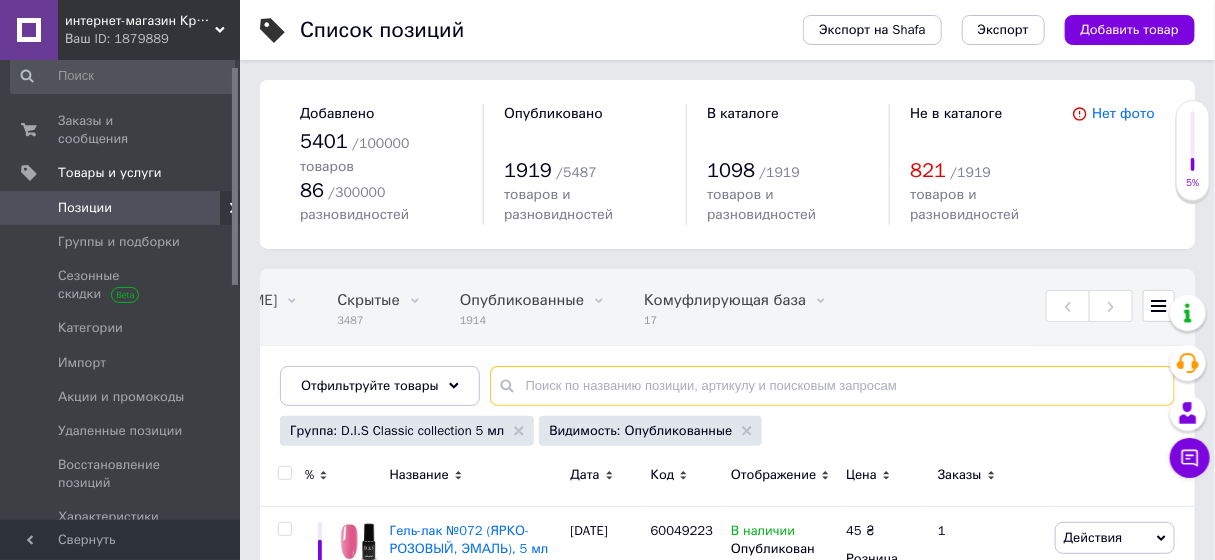 click at bounding box center [832, 386] 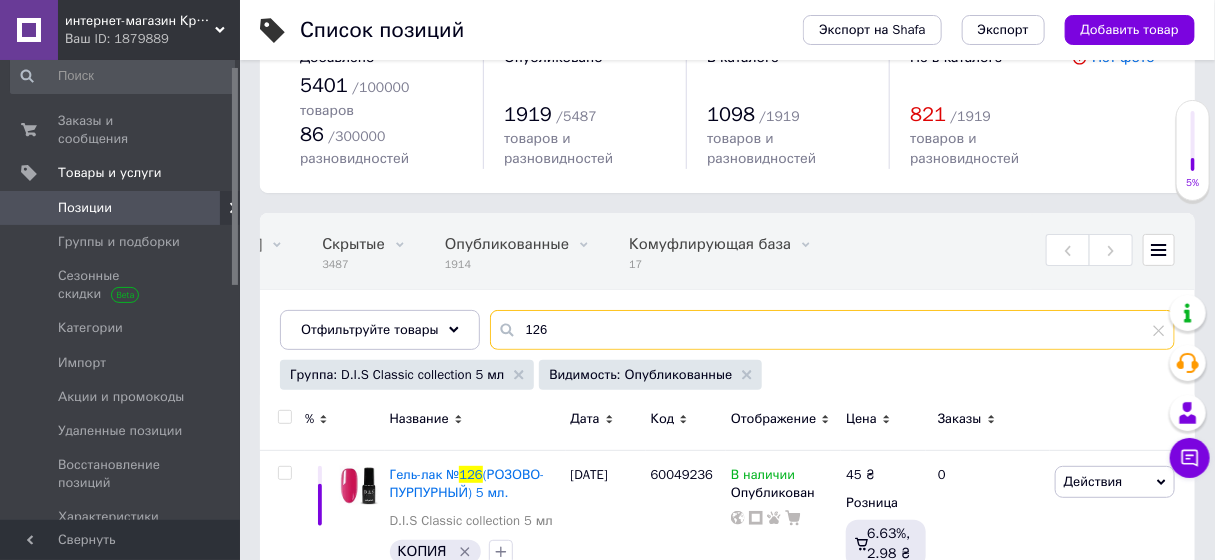 scroll, scrollTop: 87, scrollLeft: 0, axis: vertical 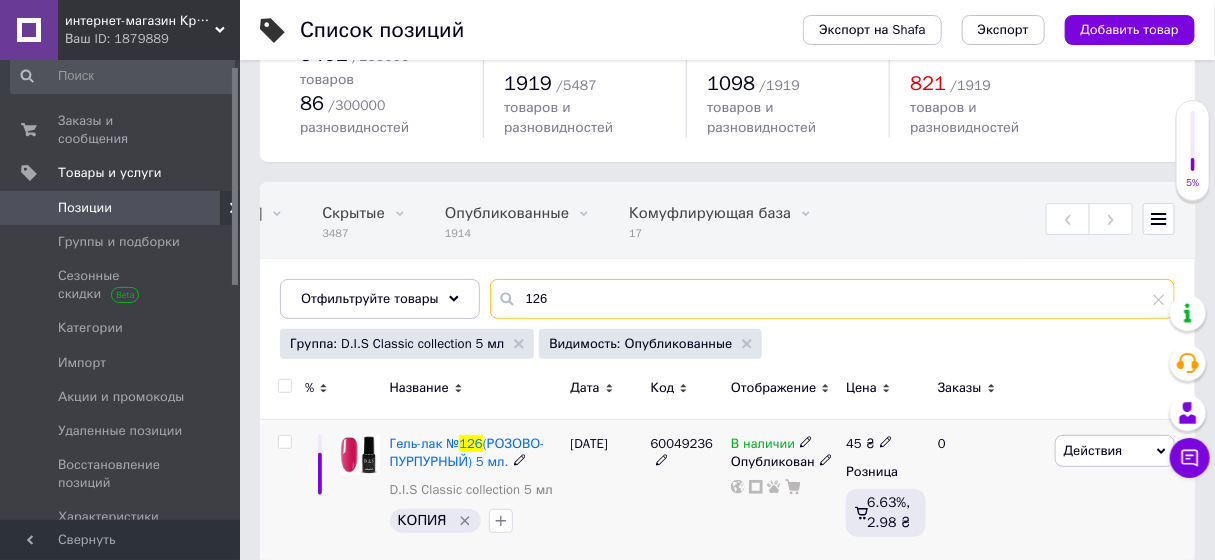 type on "126" 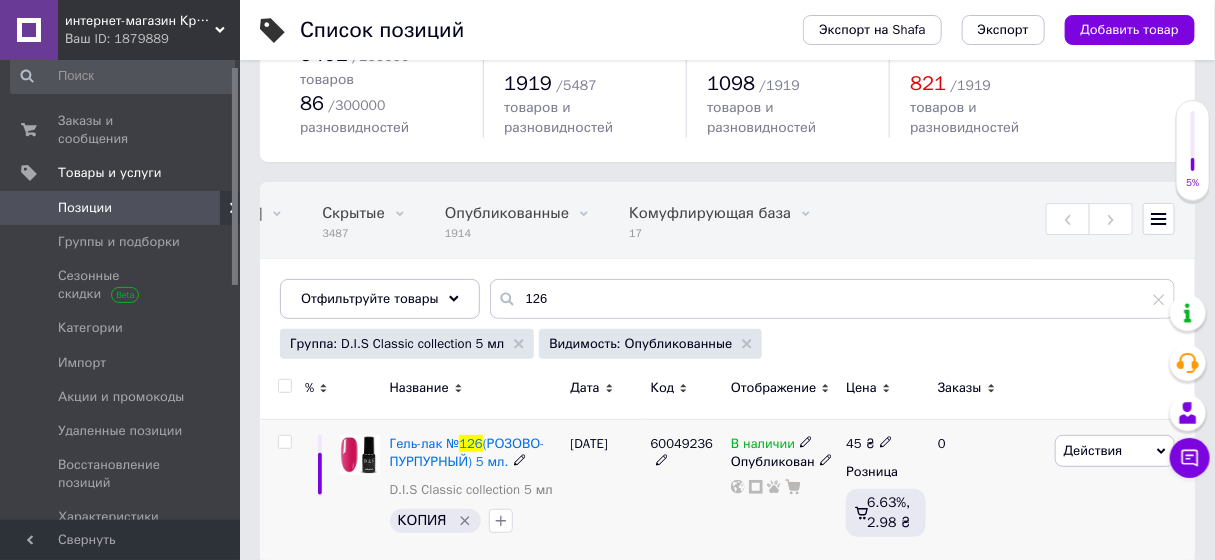 click 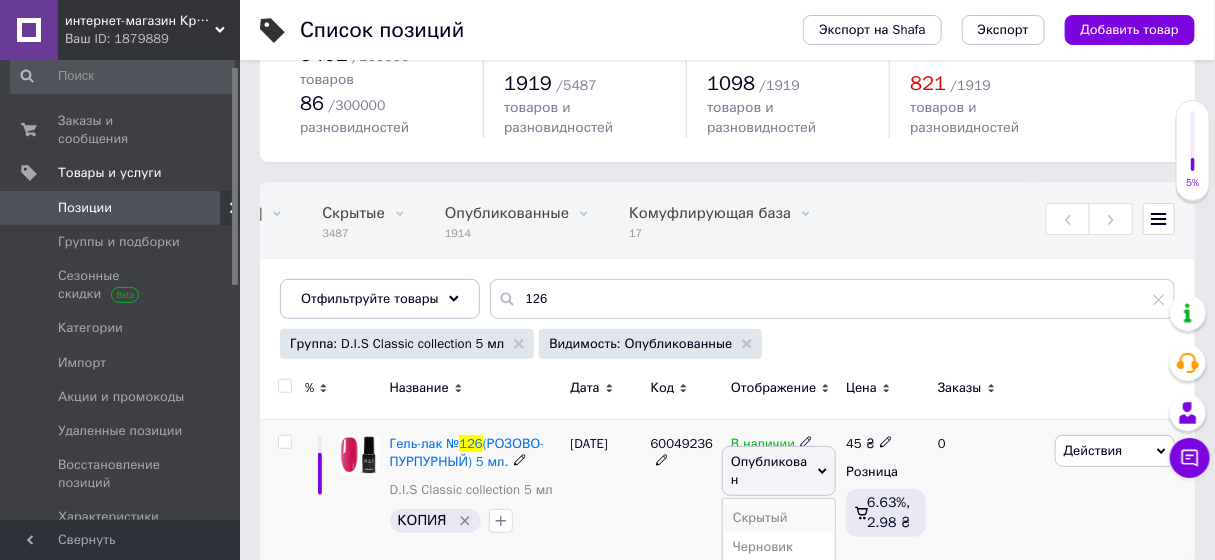 click on "Скрытый" at bounding box center (779, 518) 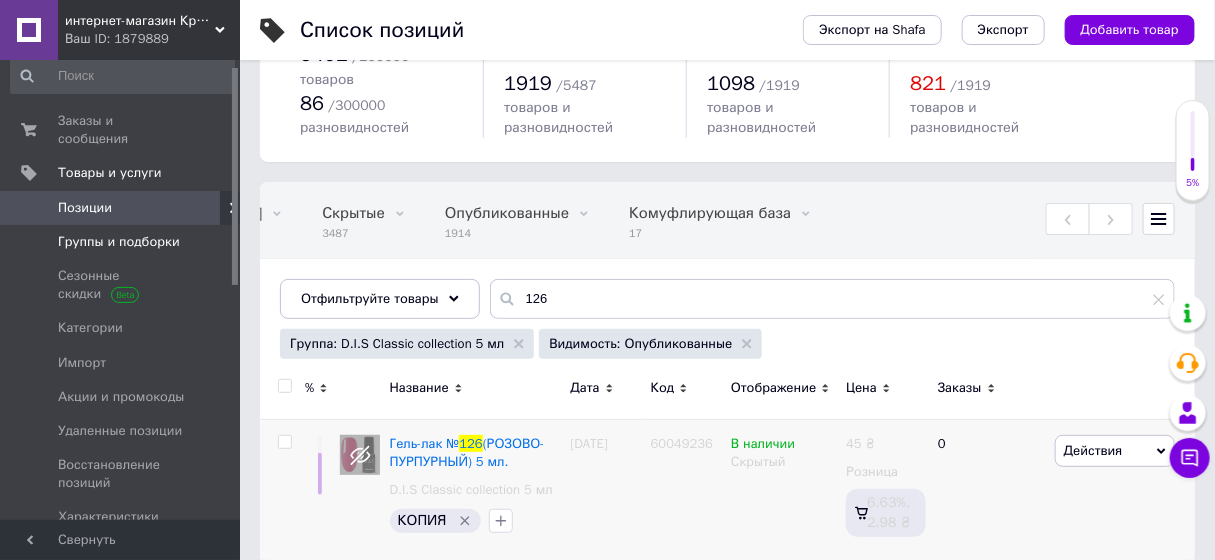 click on "Группы и подборки" at bounding box center (119, 242) 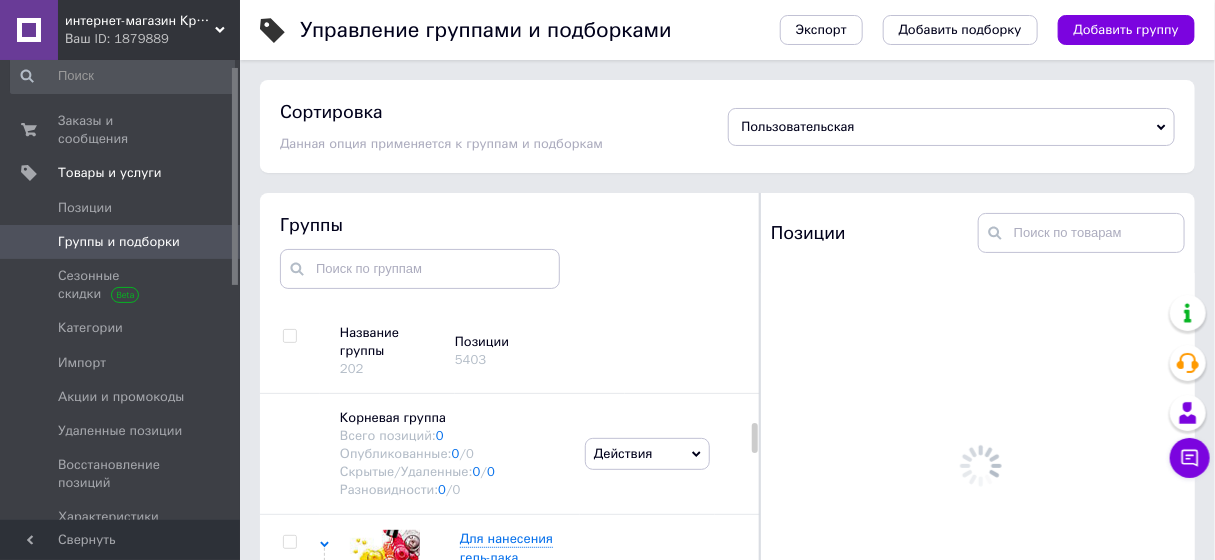 scroll, scrollTop: 113, scrollLeft: 0, axis: vertical 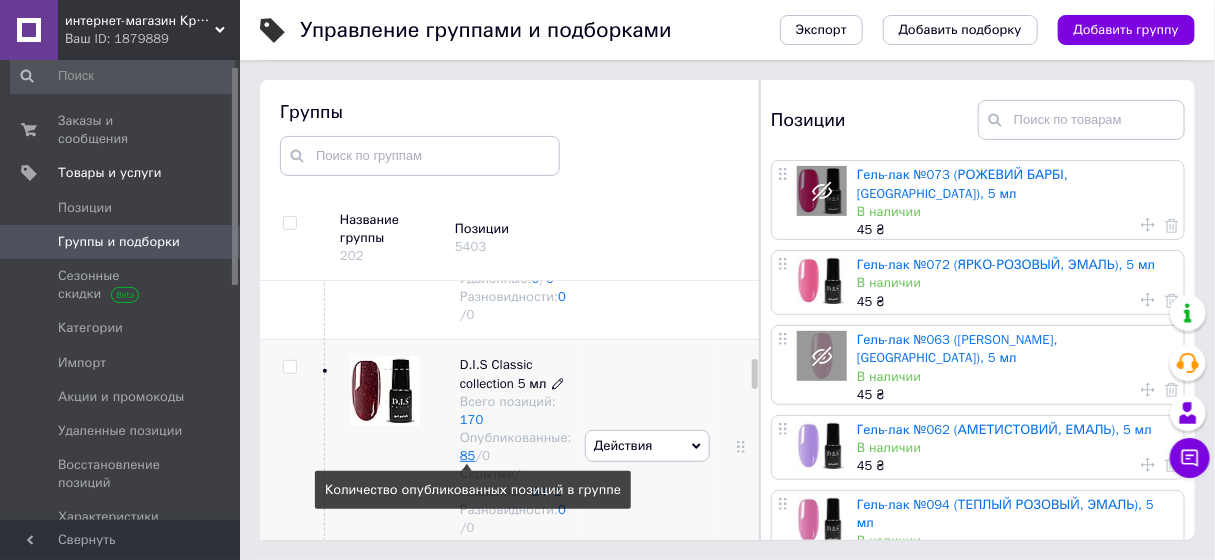 click on "85" at bounding box center (468, 455) 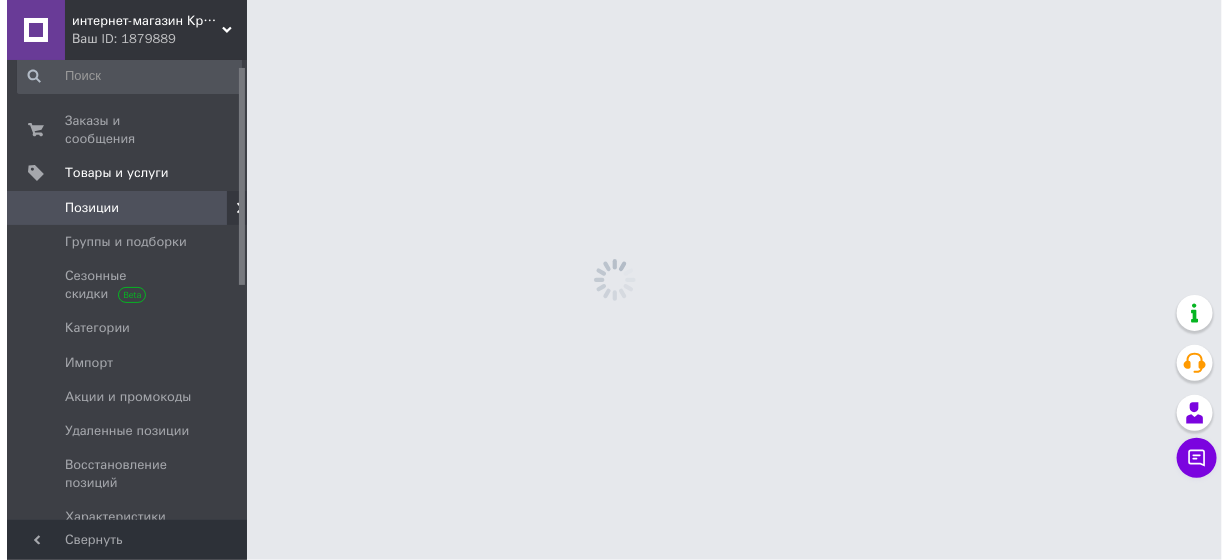 scroll, scrollTop: 0, scrollLeft: 0, axis: both 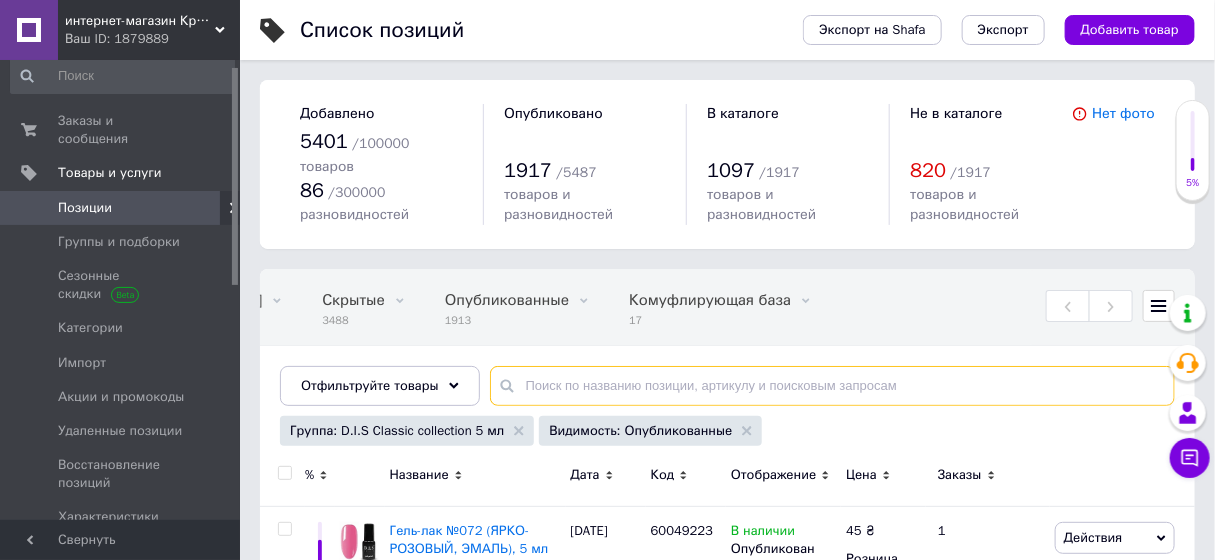 click at bounding box center (832, 386) 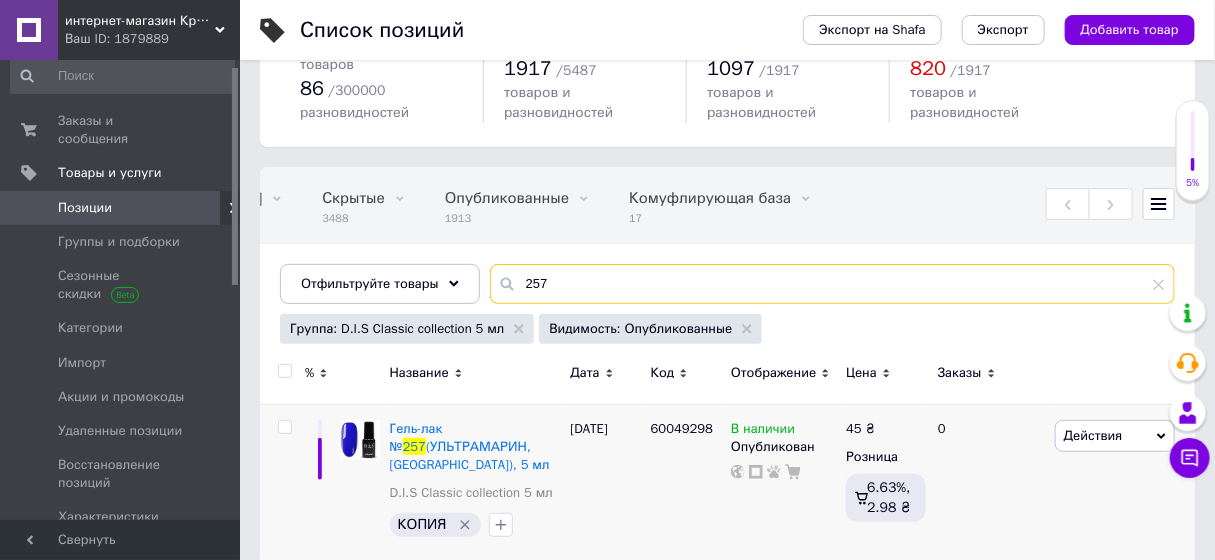 scroll, scrollTop: 103, scrollLeft: 0, axis: vertical 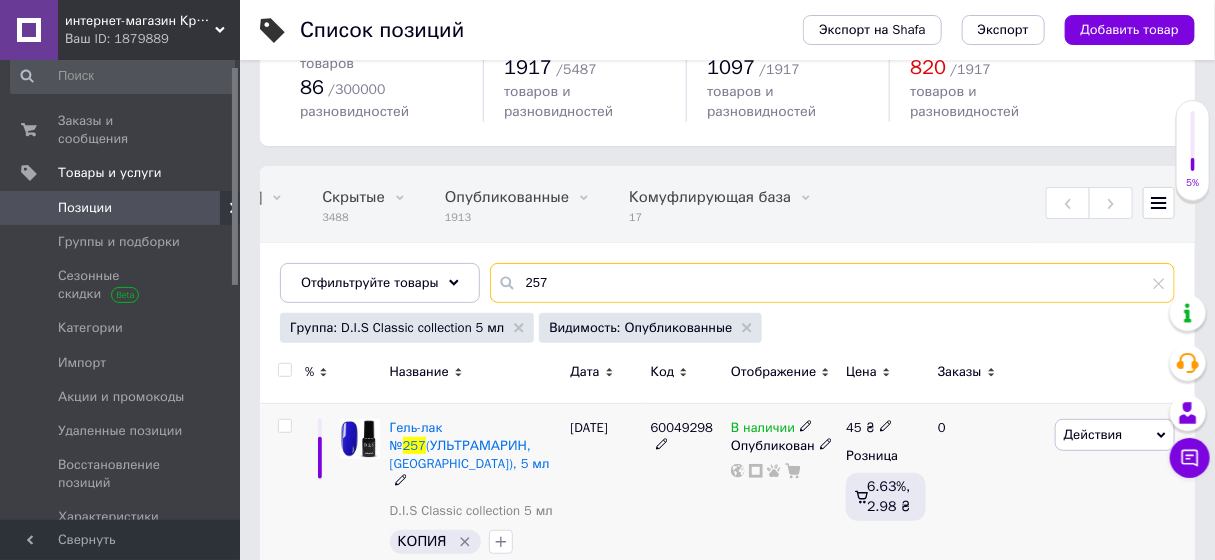 type on "257" 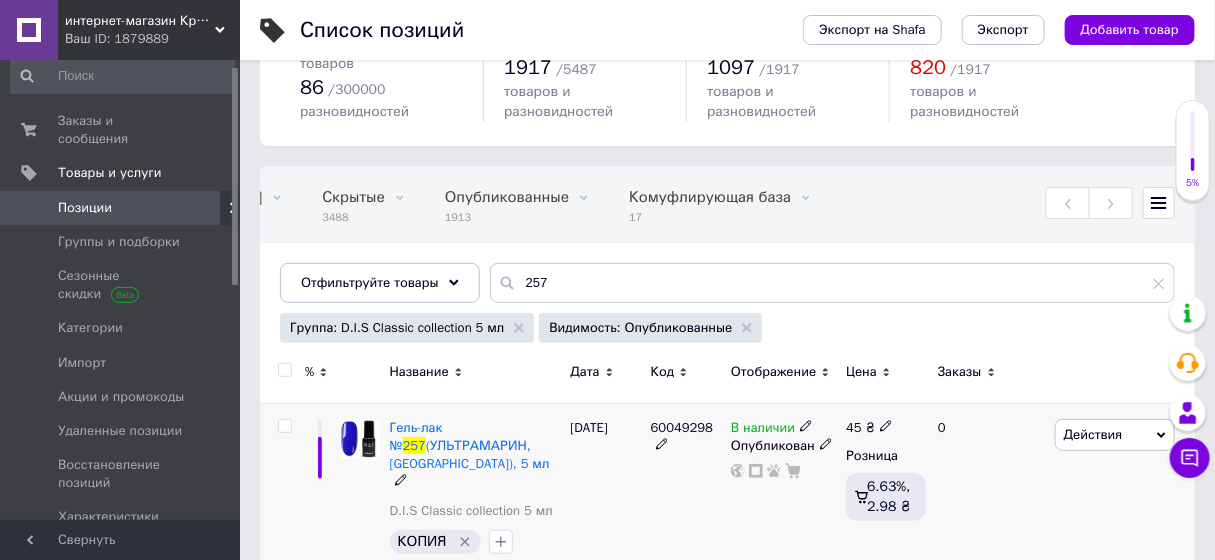 click 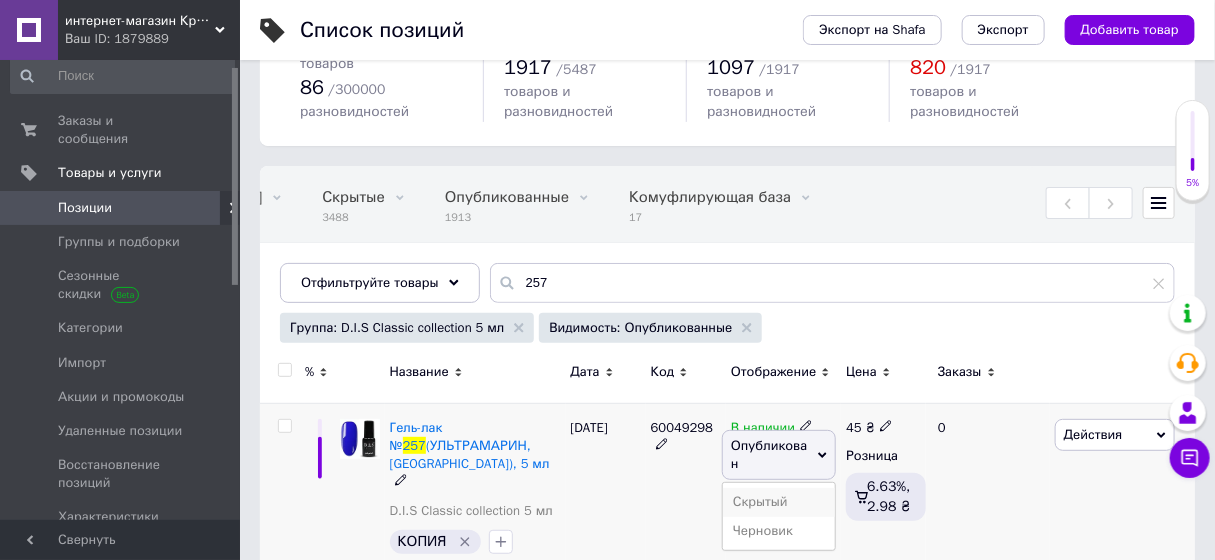 click on "Скрытый" at bounding box center (779, 502) 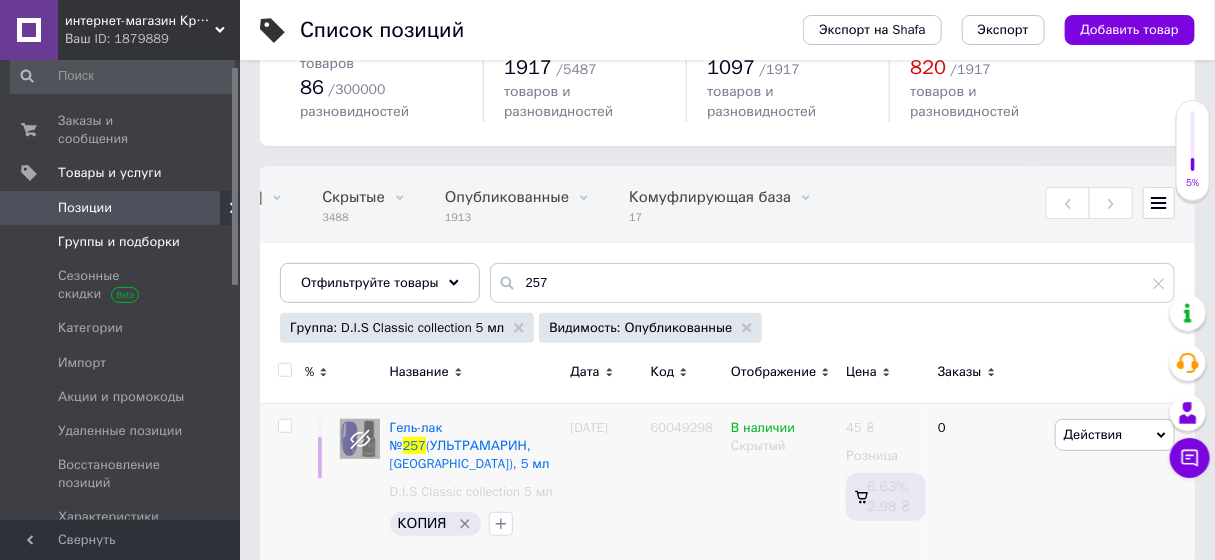 click on "Группы и подборки" at bounding box center [119, 242] 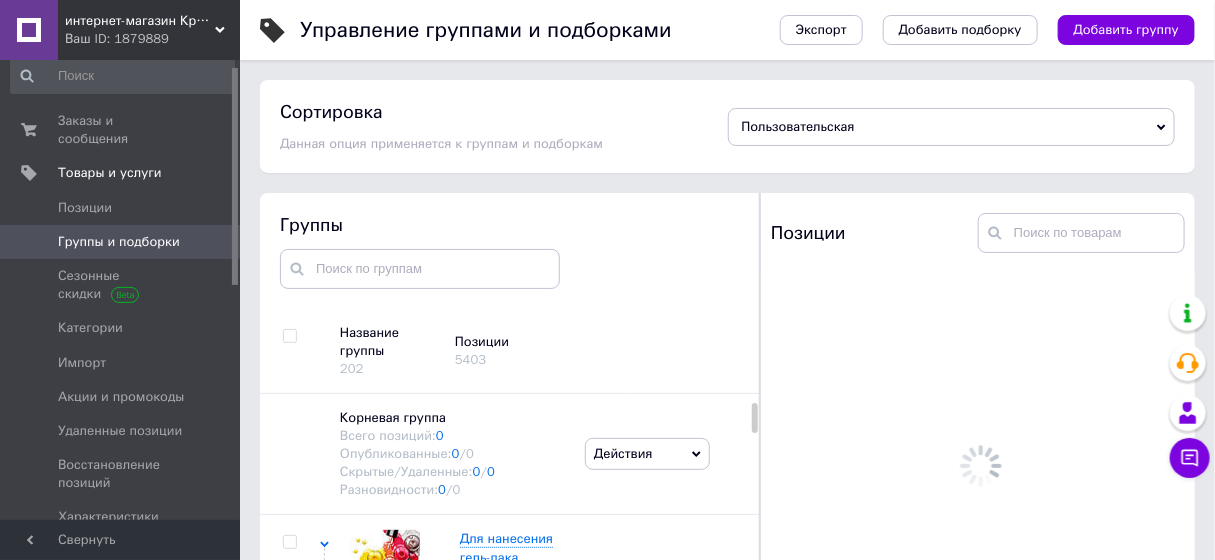scroll, scrollTop: 113, scrollLeft: 0, axis: vertical 